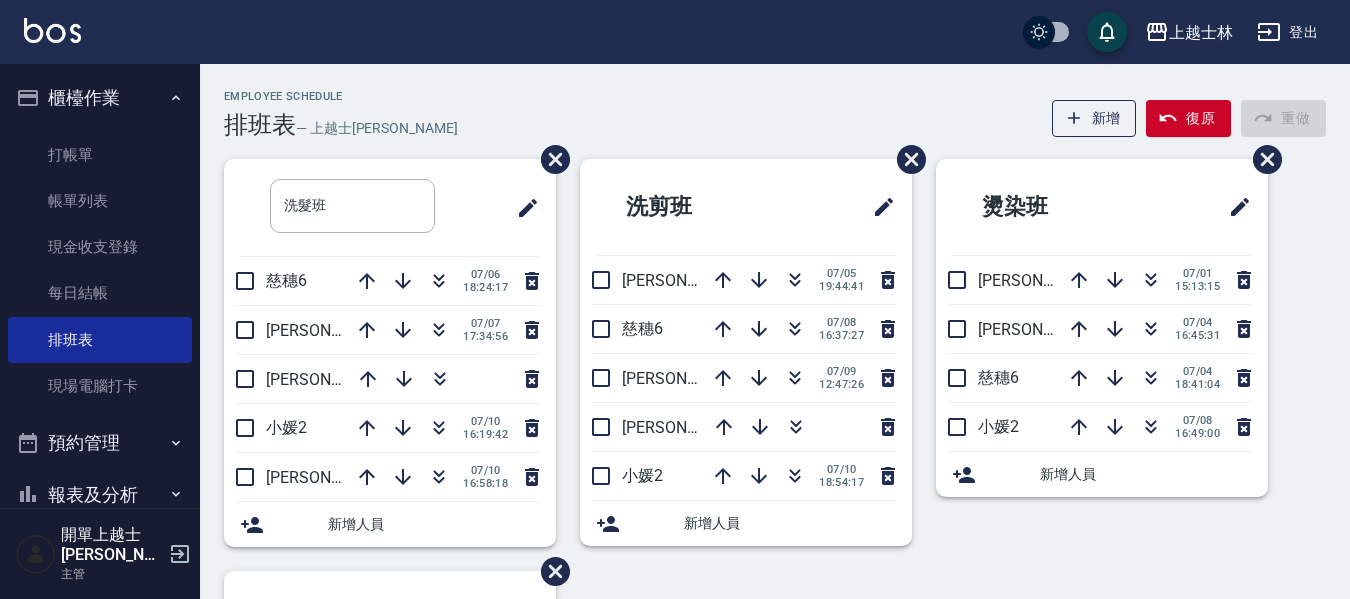 scroll, scrollTop: 100, scrollLeft: 0, axis: vertical 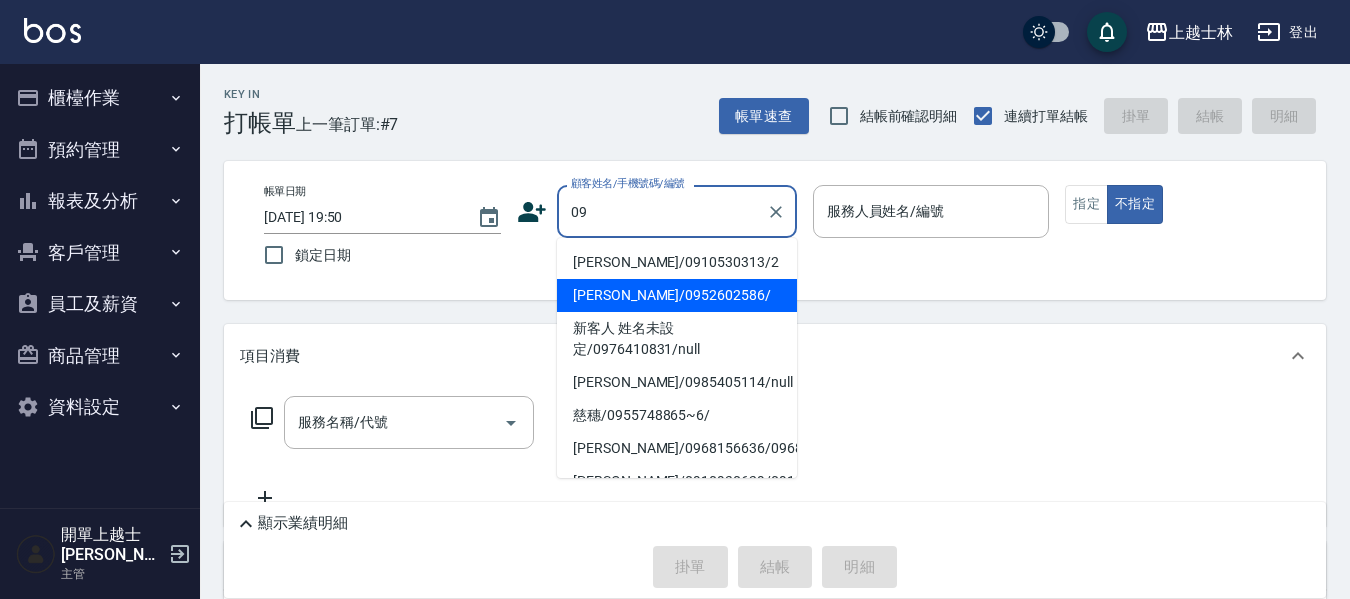 type on "[PERSON_NAME]/0952602586/" 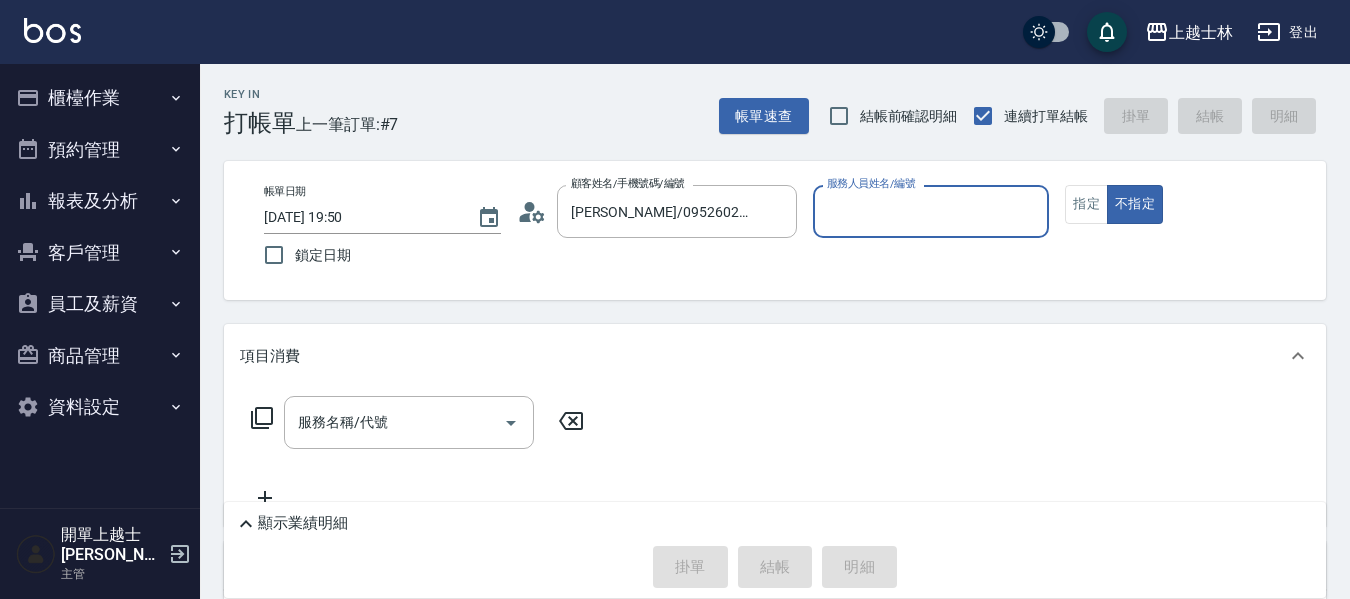 type on "[PERSON_NAME]-12" 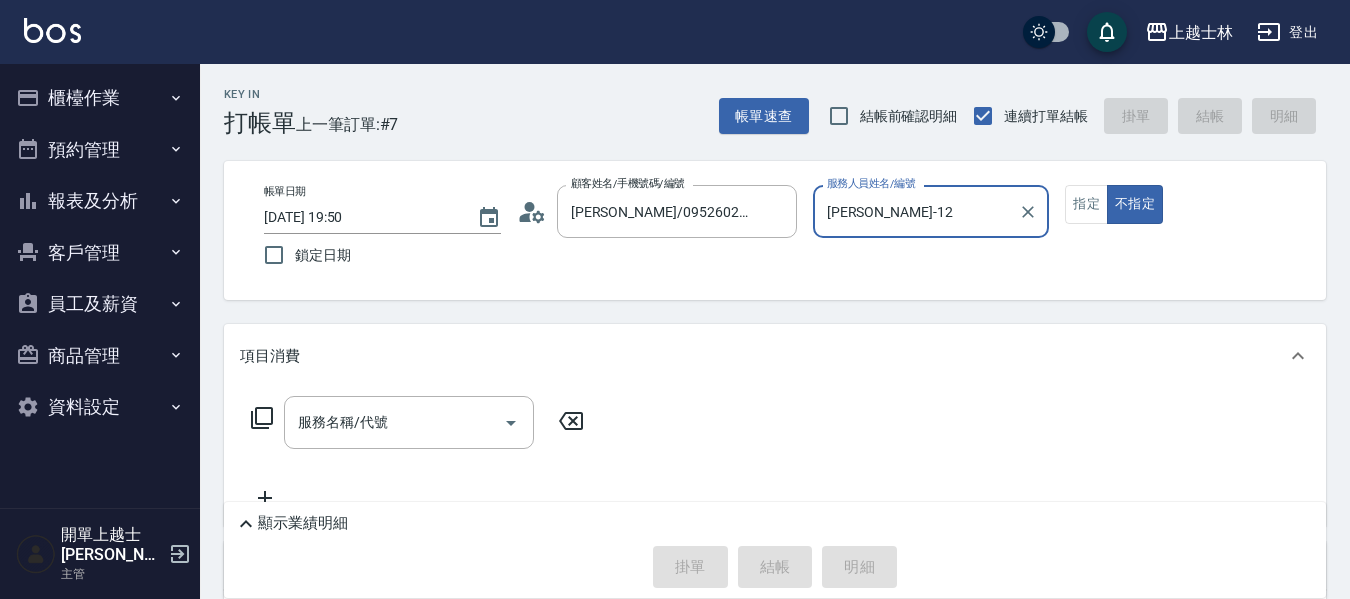 click on "不指定" at bounding box center (1135, 204) 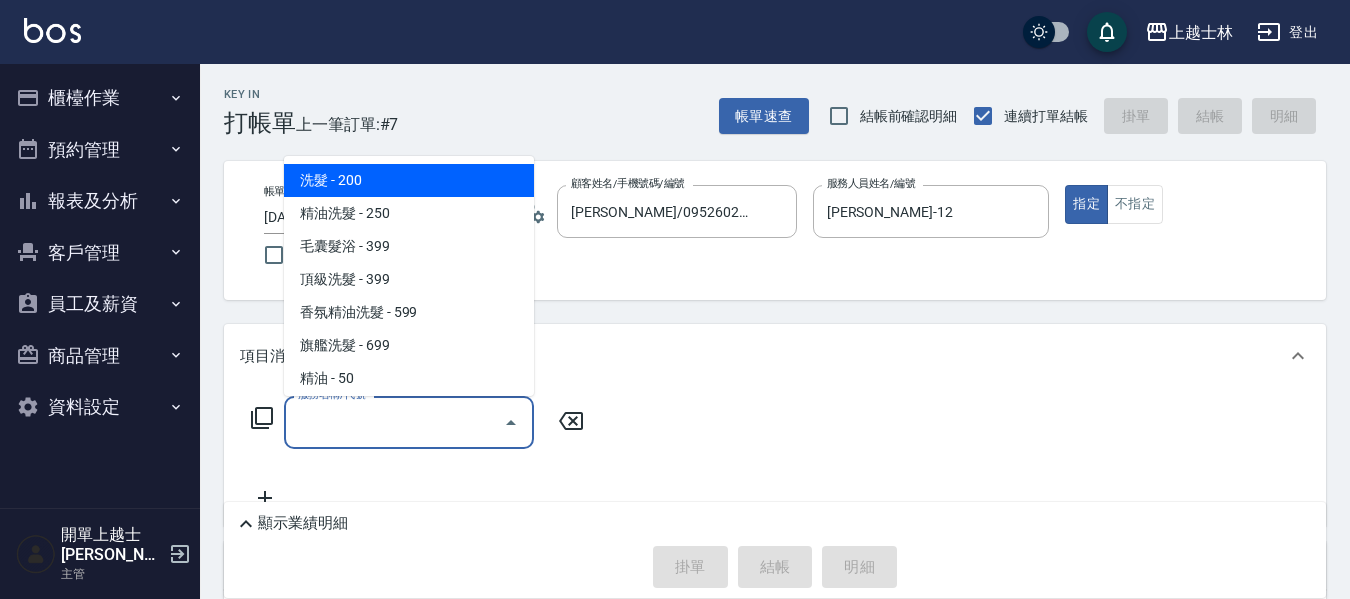 click on "服務名稱/代號" at bounding box center (394, 422) 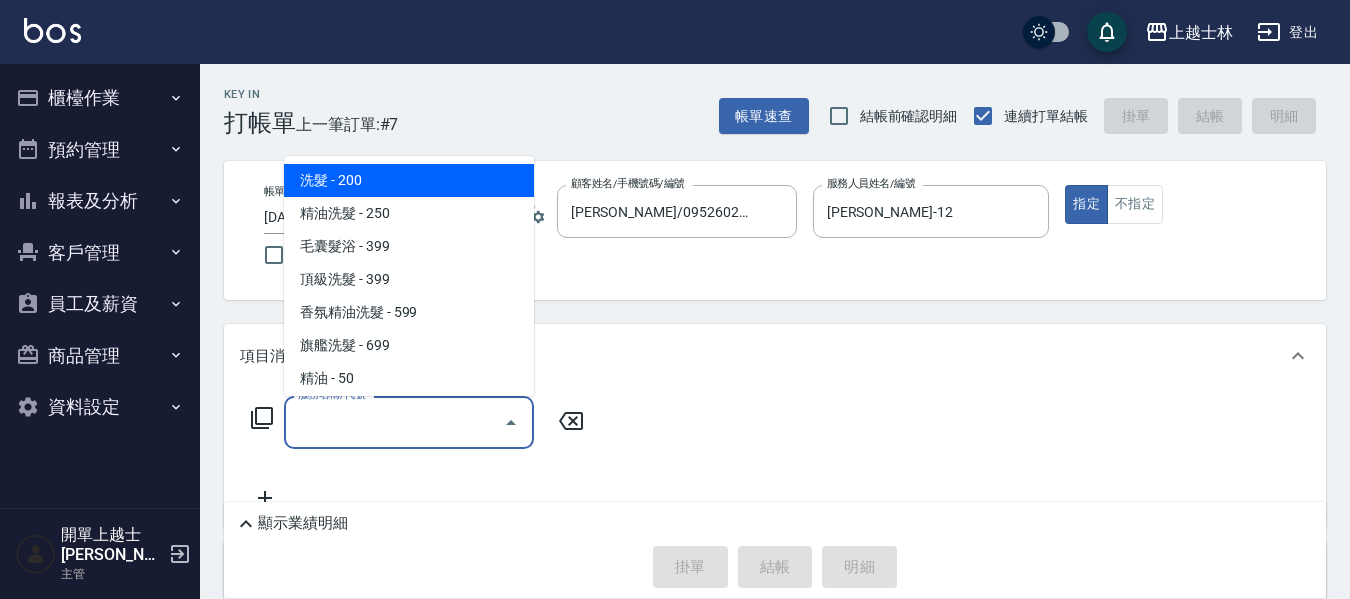 click 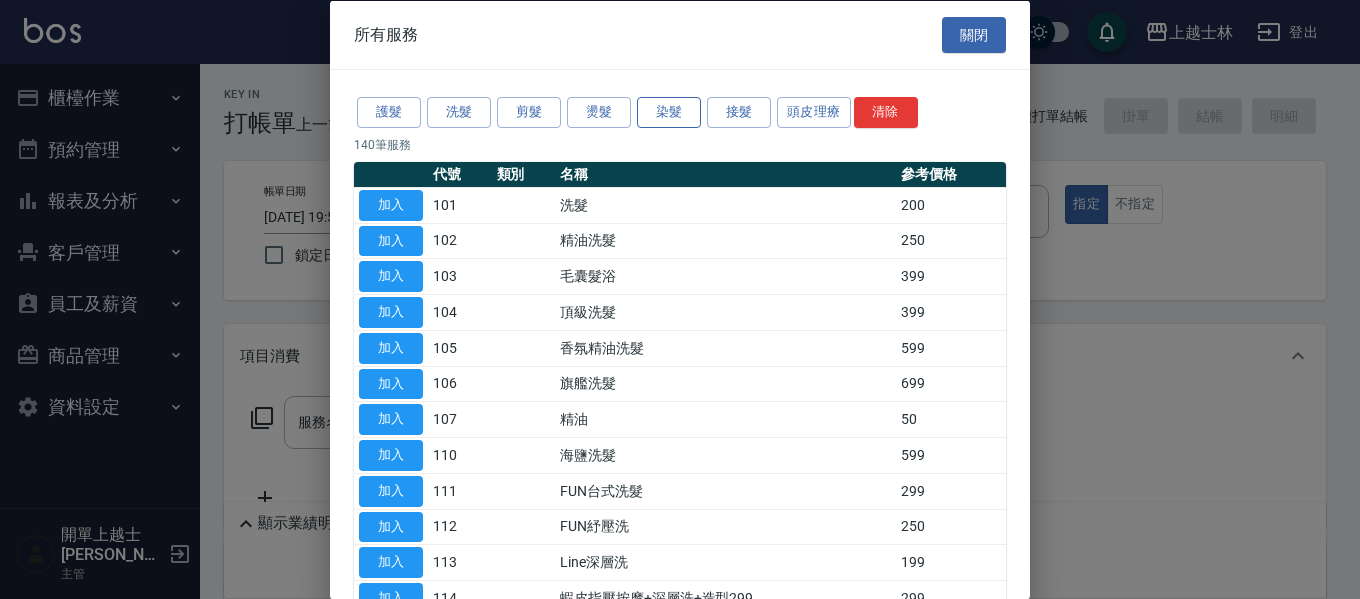 click on "染髮" at bounding box center [669, 112] 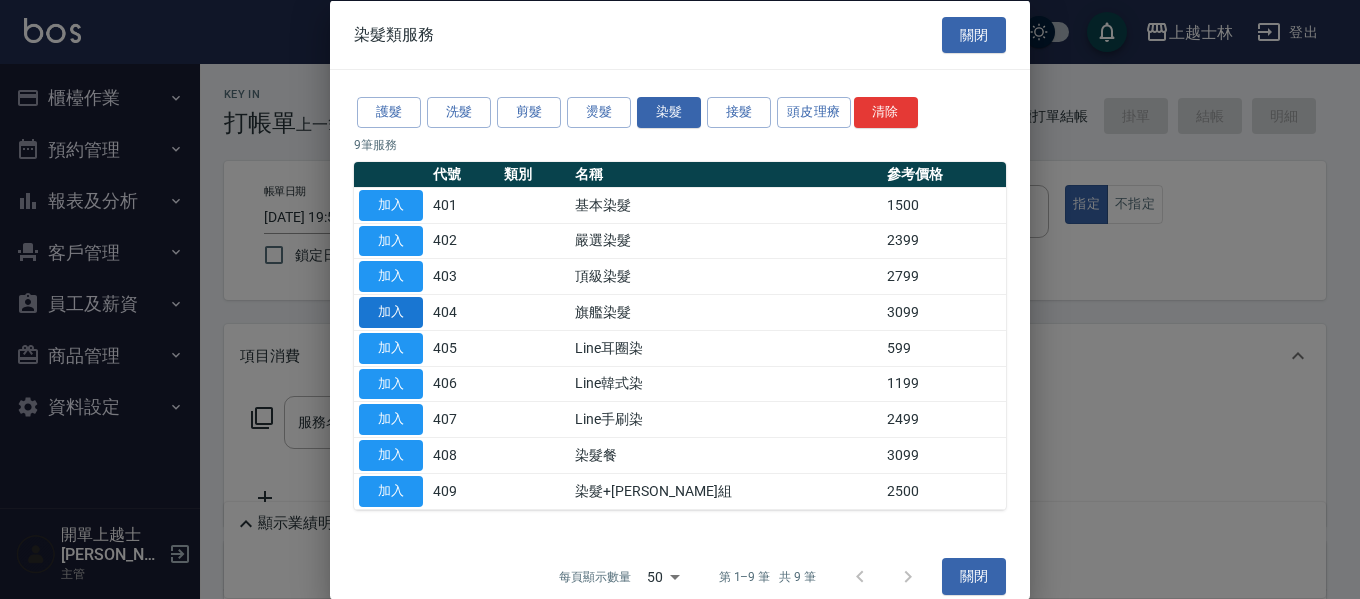 click on "加入" at bounding box center [391, 312] 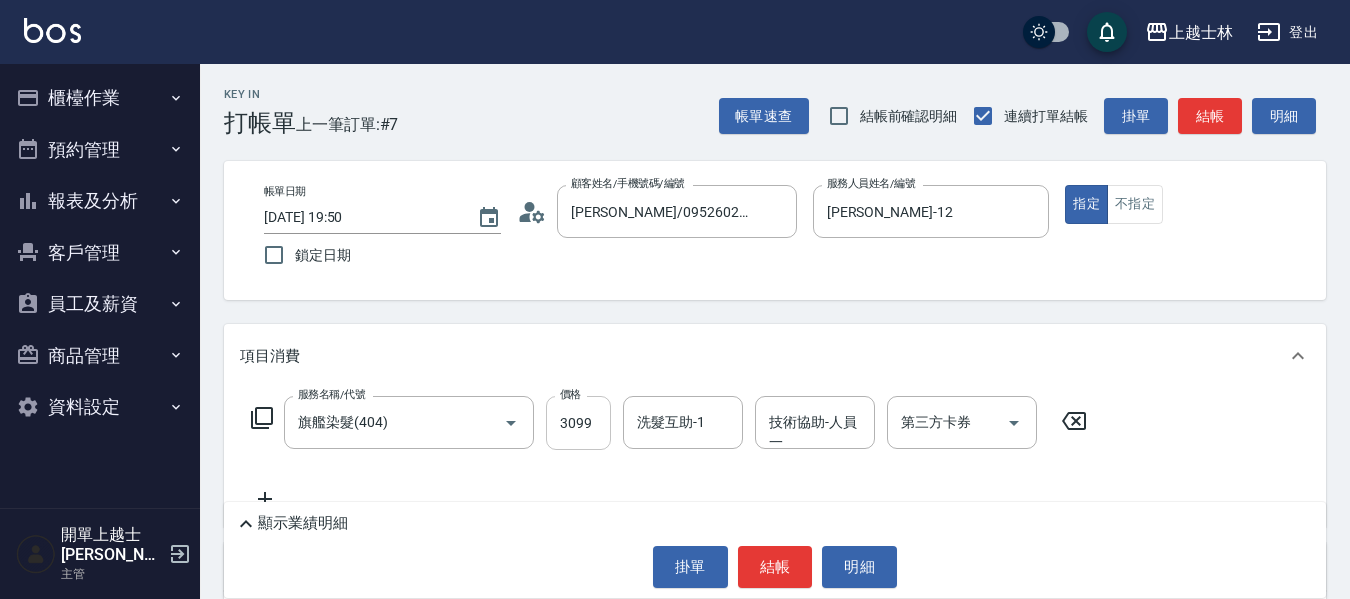 click on "3099" at bounding box center (578, 423) 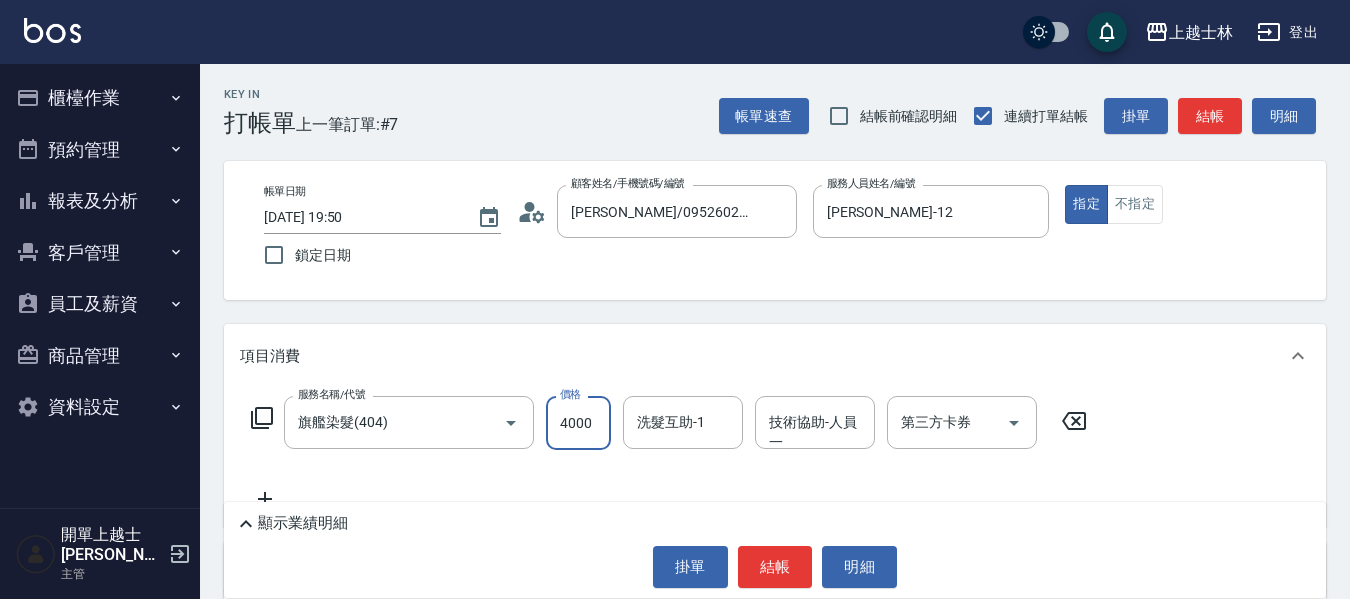type on "4000" 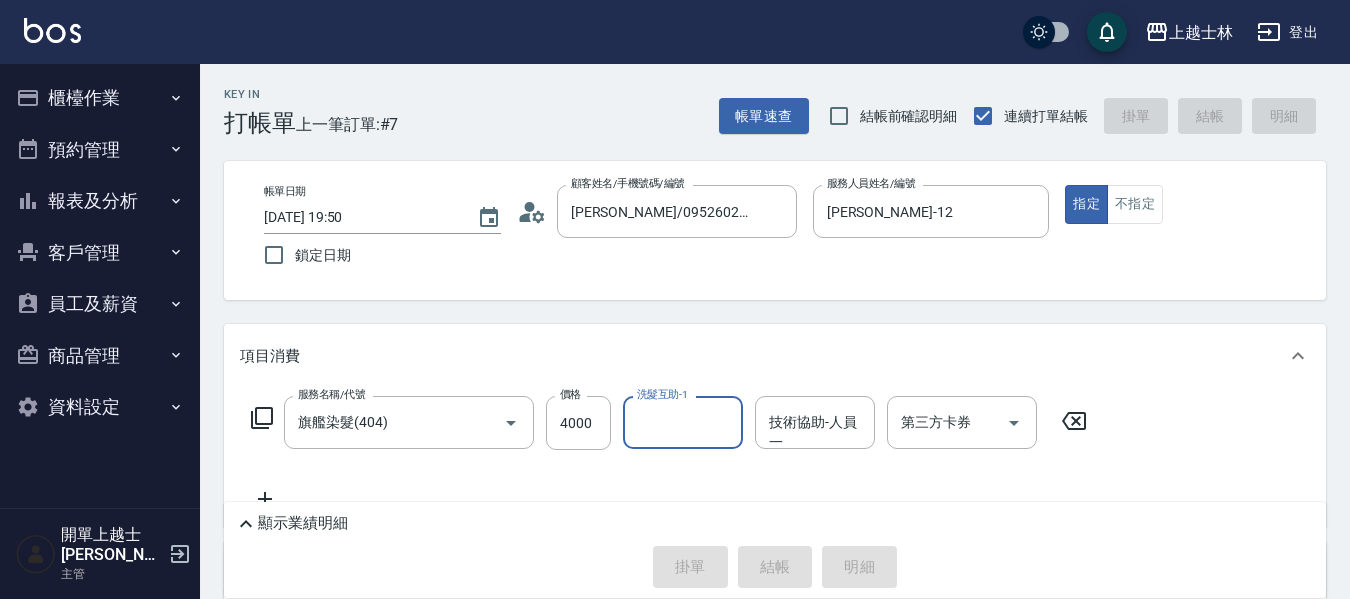 type 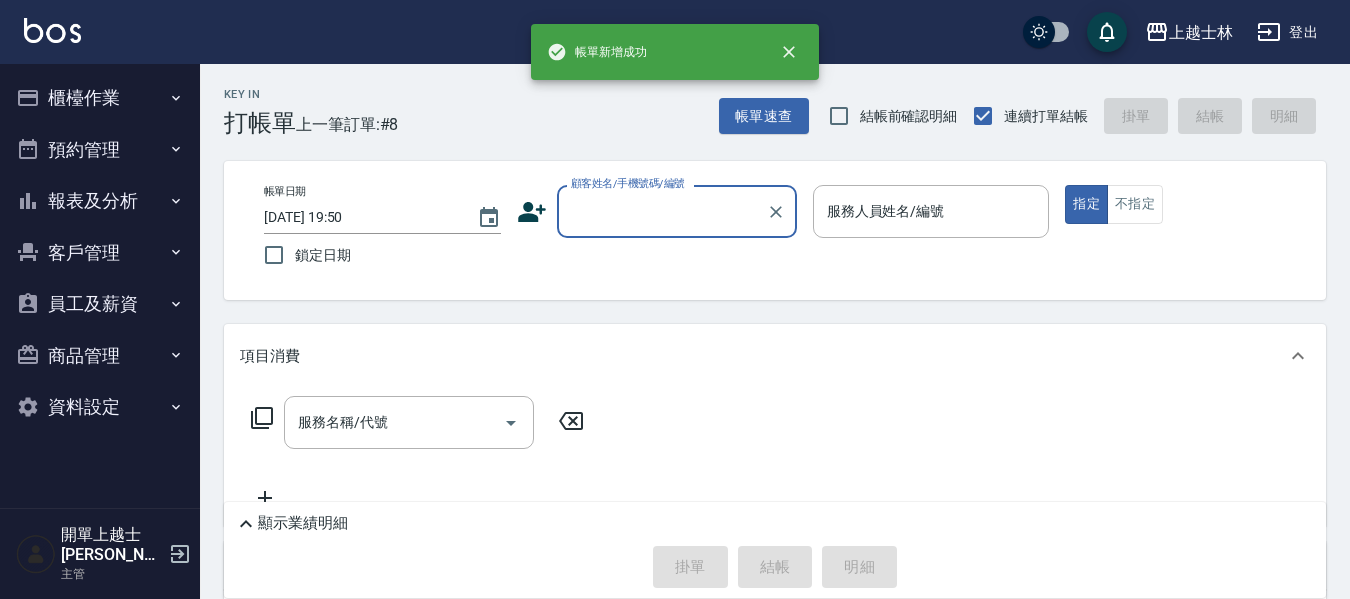click on "櫃檯作業" at bounding box center (100, 98) 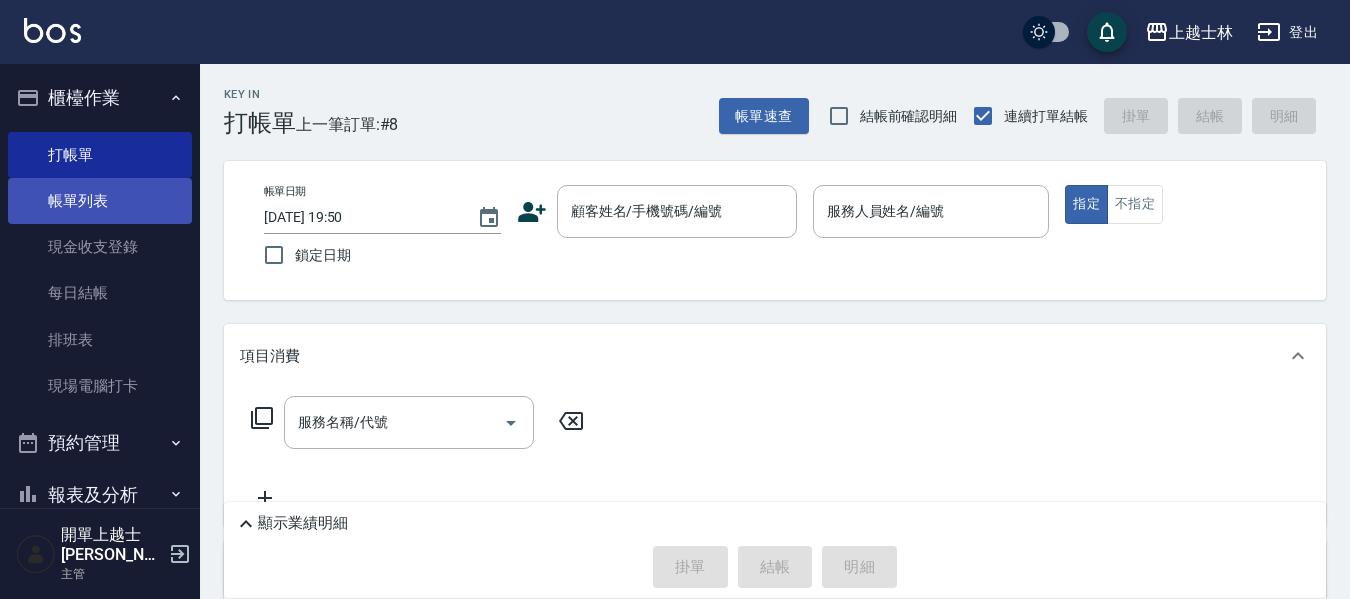 click on "帳單列表" at bounding box center (100, 201) 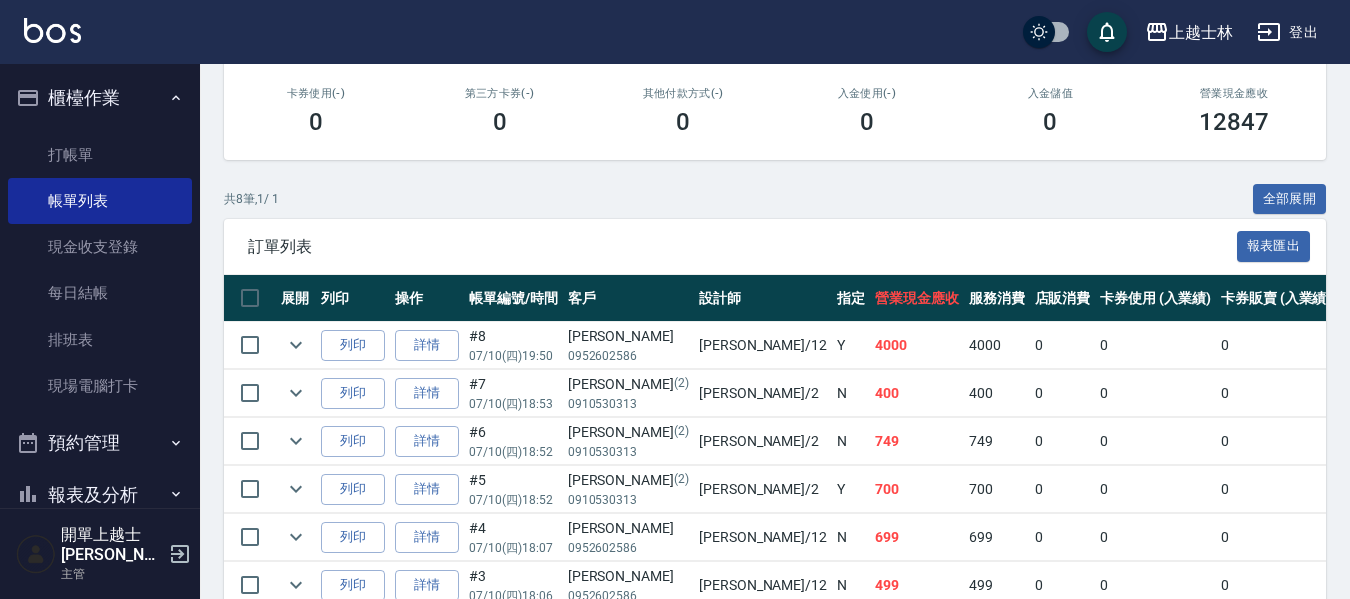 scroll, scrollTop: 343, scrollLeft: 0, axis: vertical 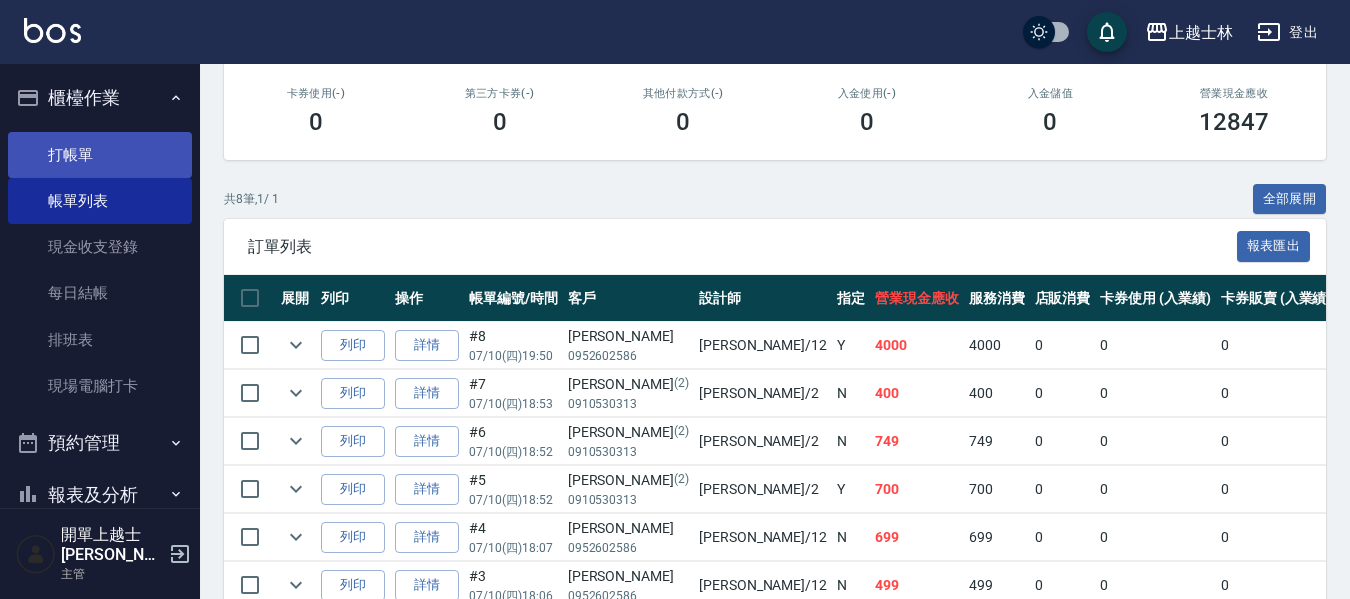 click on "打帳單" at bounding box center [100, 155] 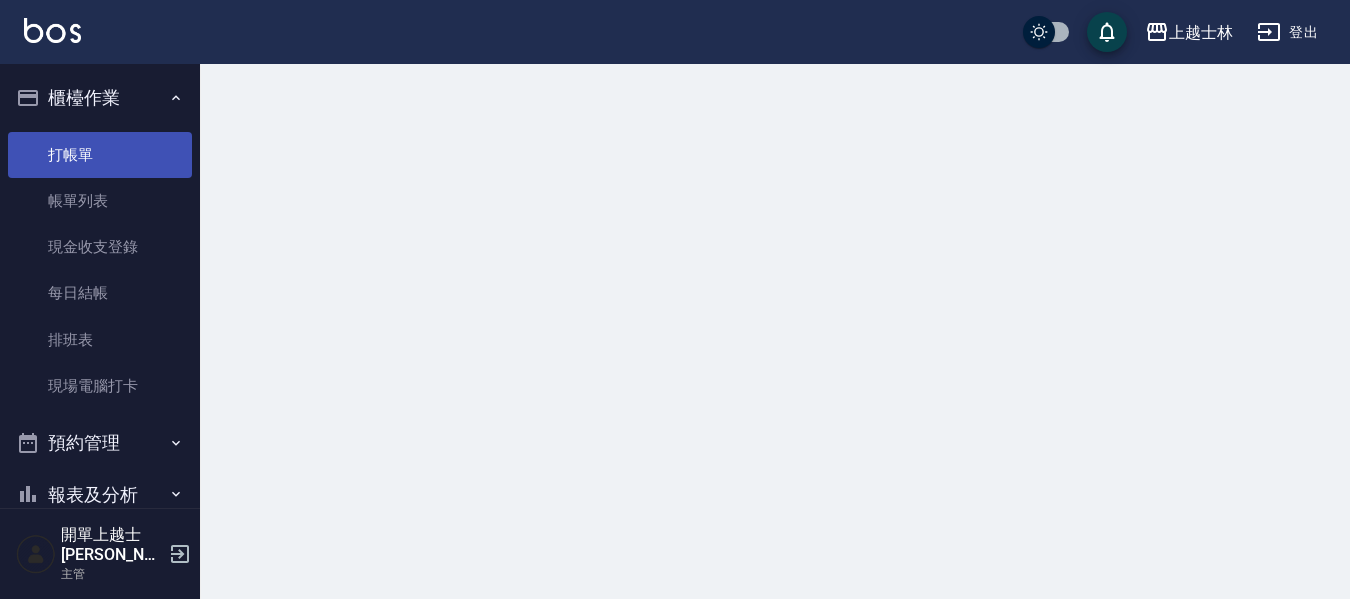 scroll, scrollTop: 0, scrollLeft: 0, axis: both 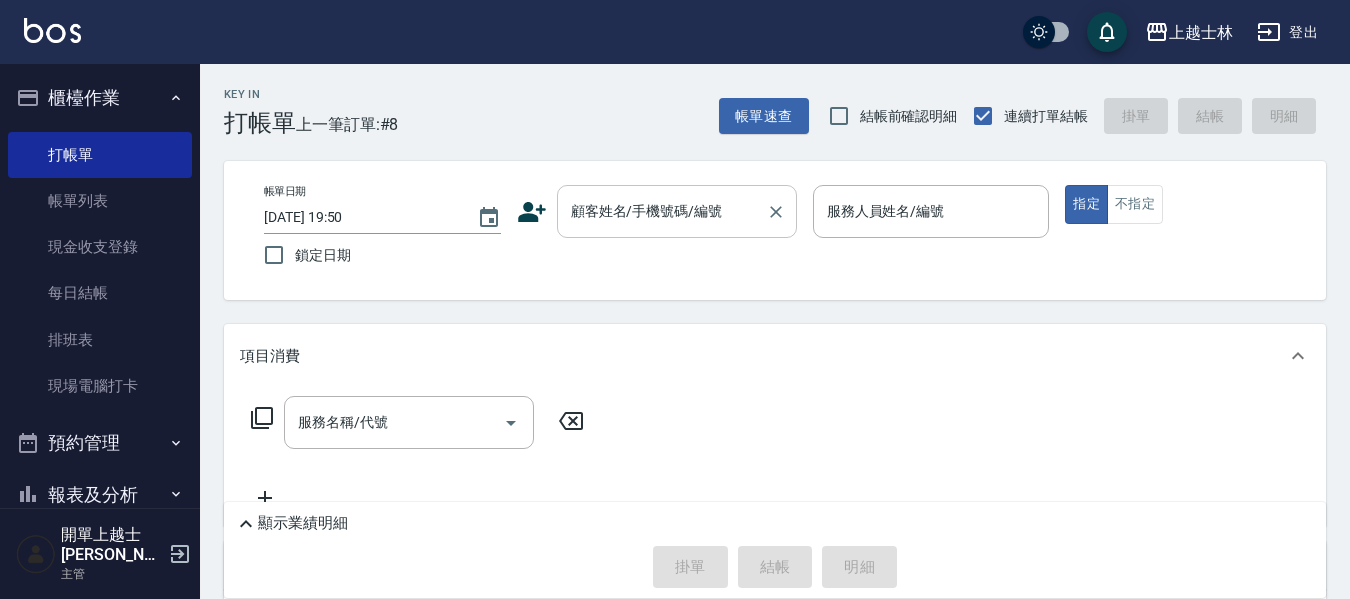 click on "顧客姓名/手機號碼/編號" at bounding box center (677, 211) 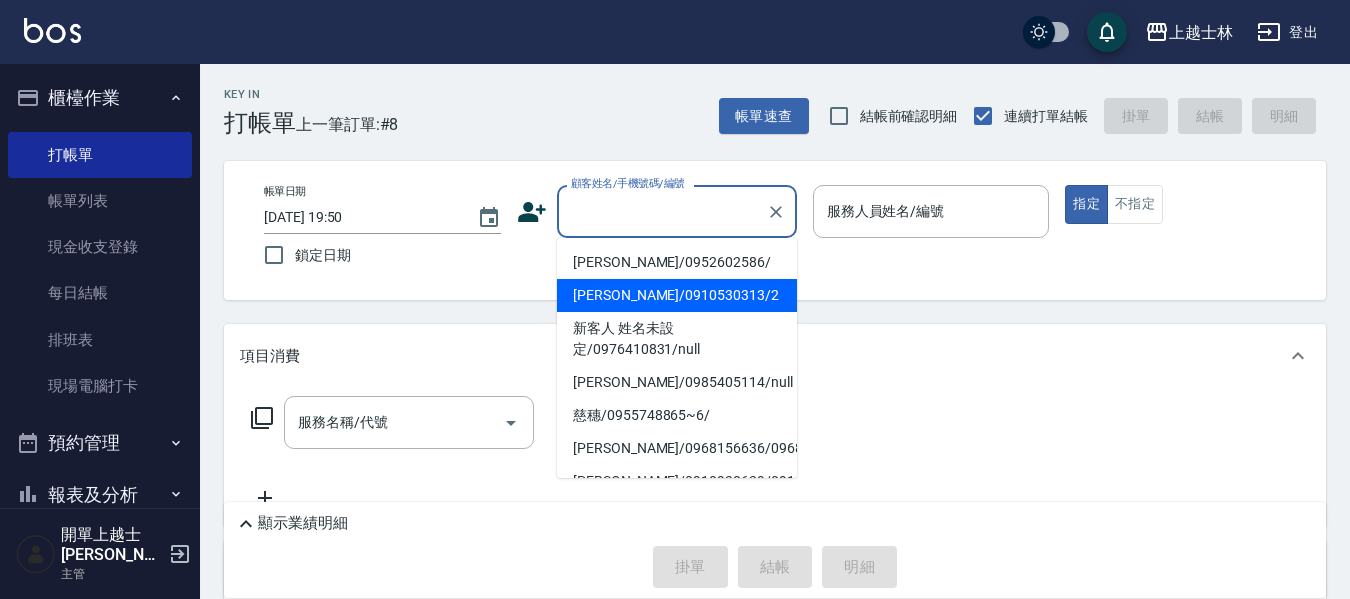 click on "舒媛/0910530313/2" at bounding box center (677, 295) 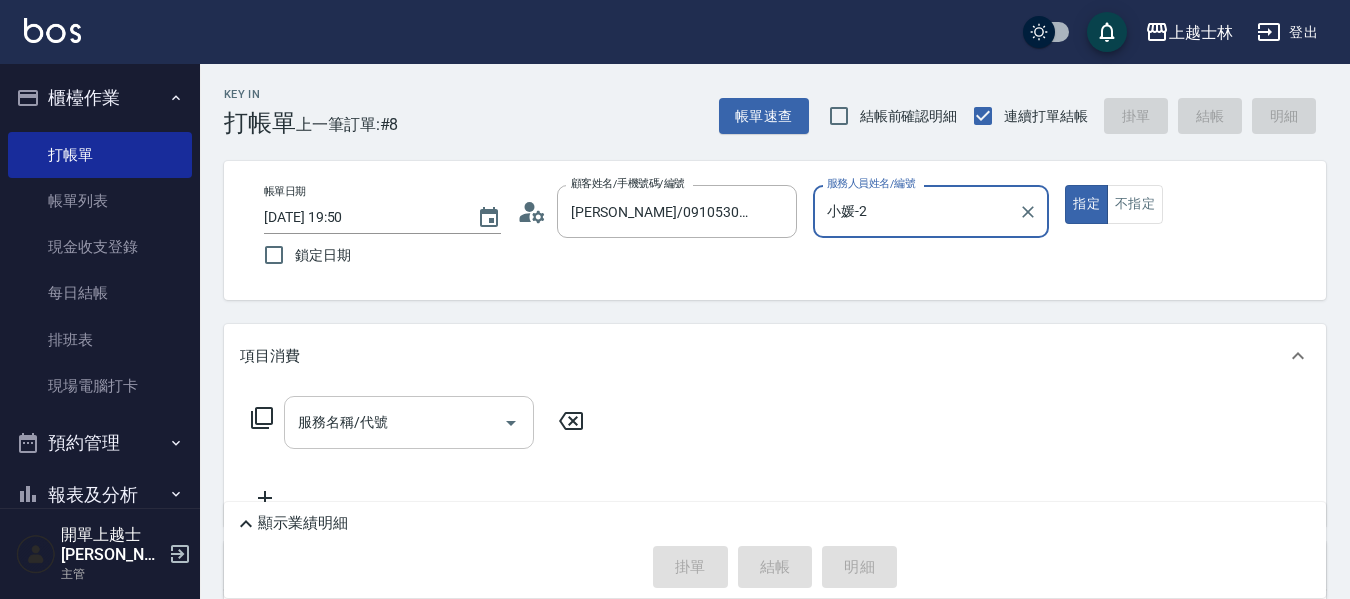 type on "小媛-2" 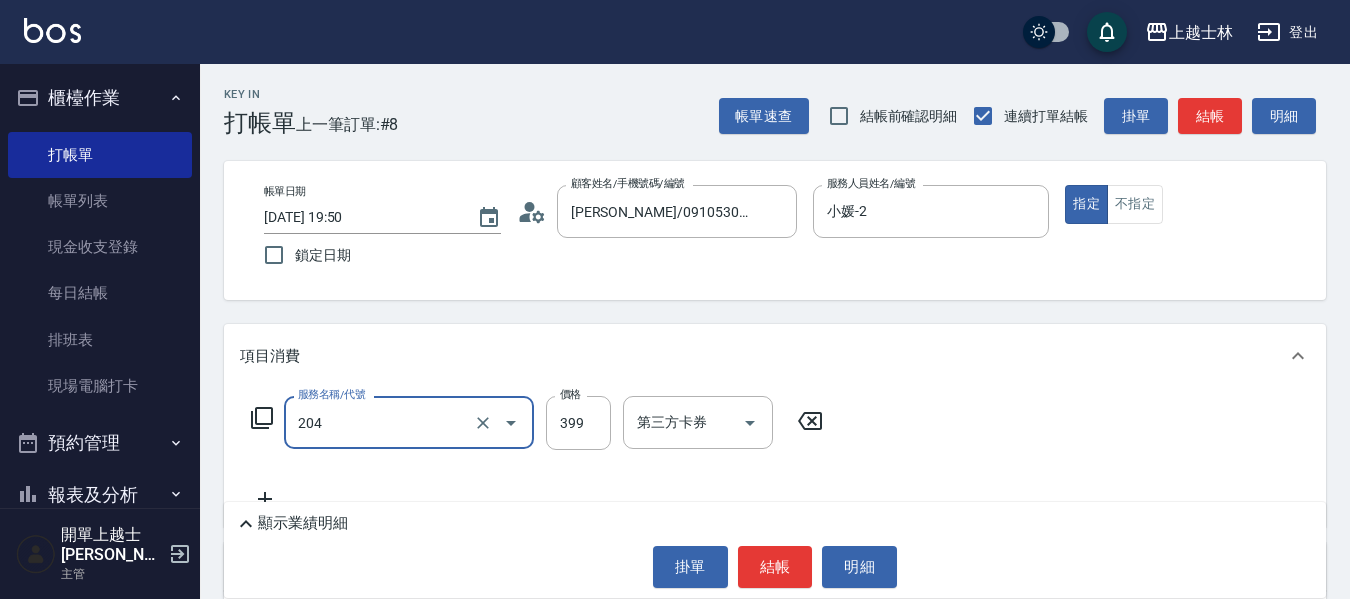 type on "A級洗+剪(204)" 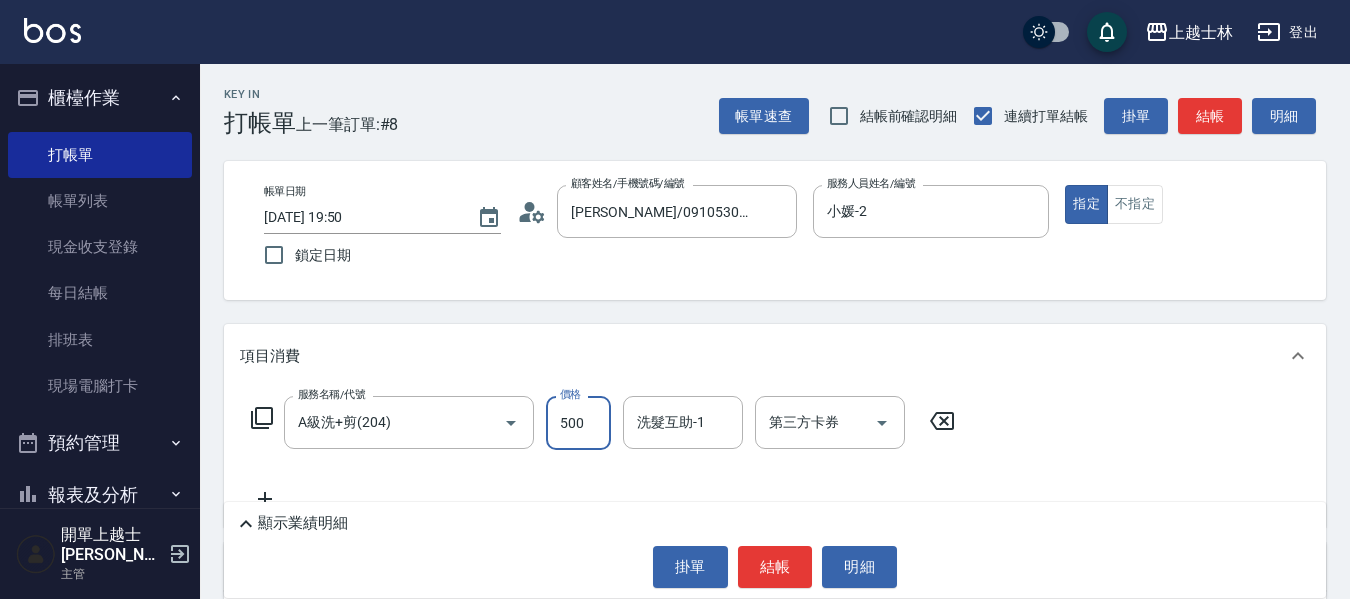 type on "500" 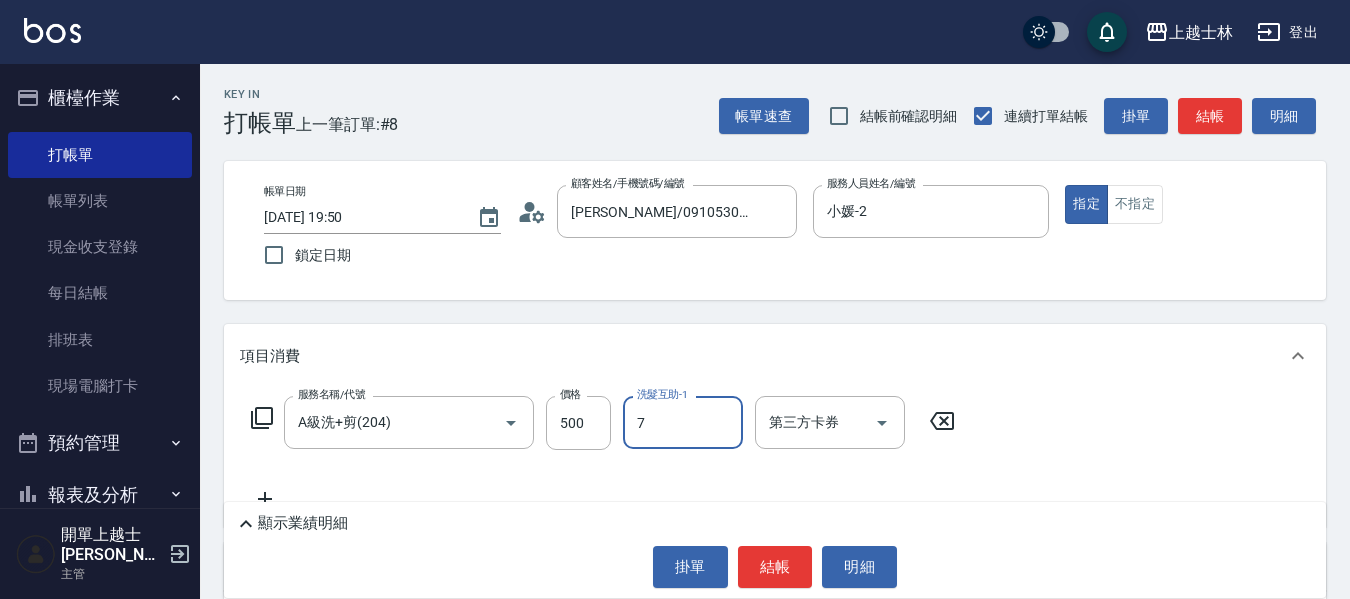 type on "蕾蕾-7" 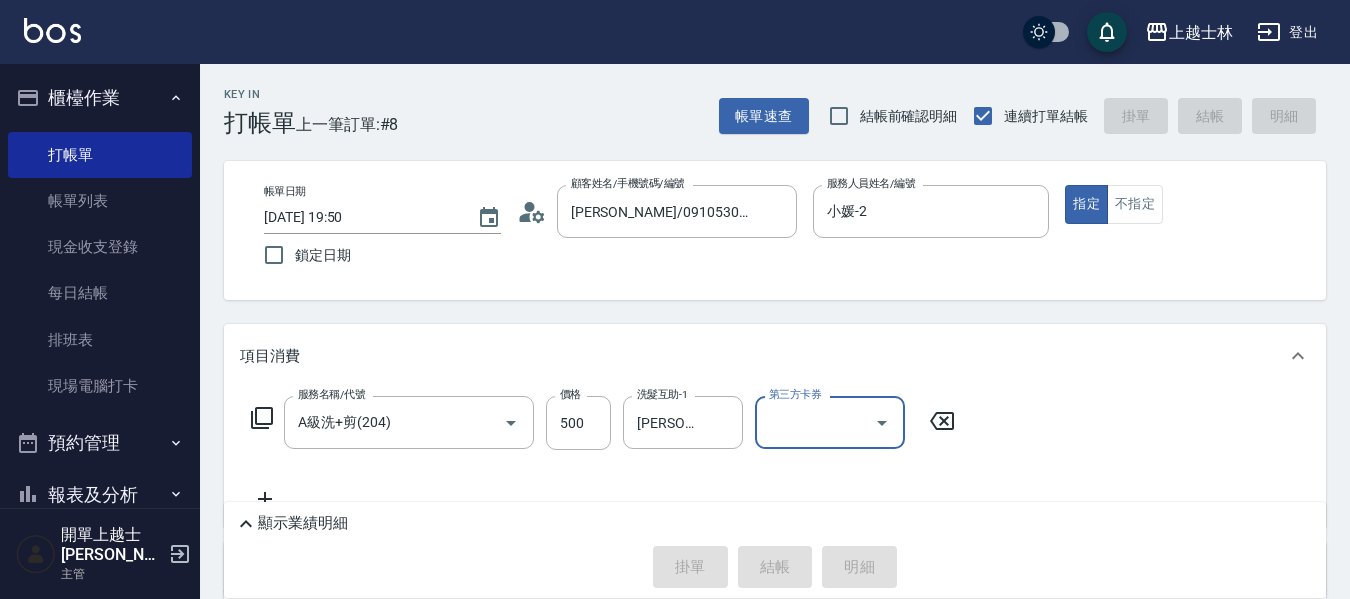 type on "2025/07/10 20:08" 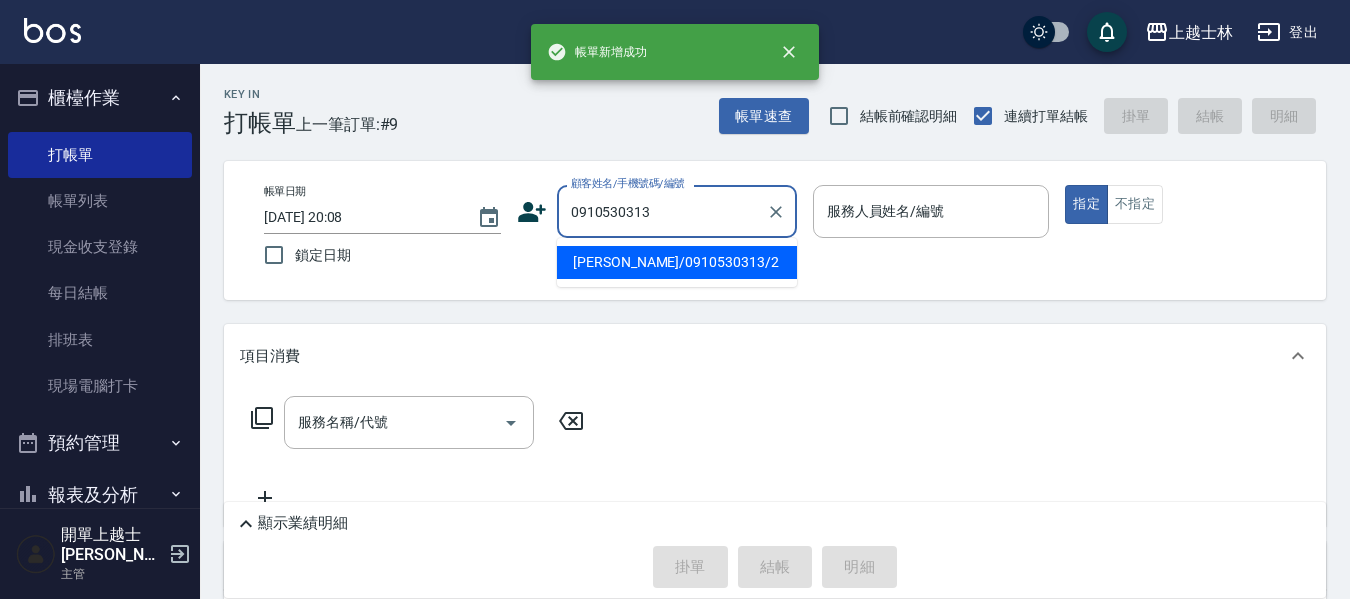 type on "舒媛/0910530313/2" 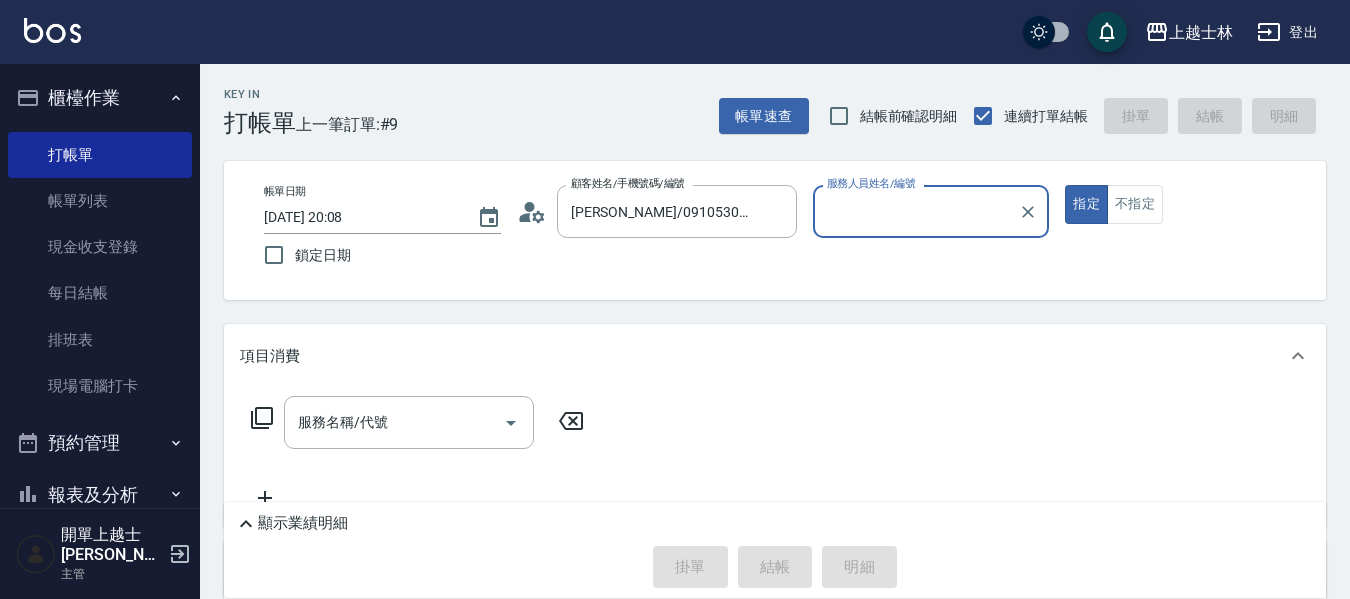 type on "小媛-2" 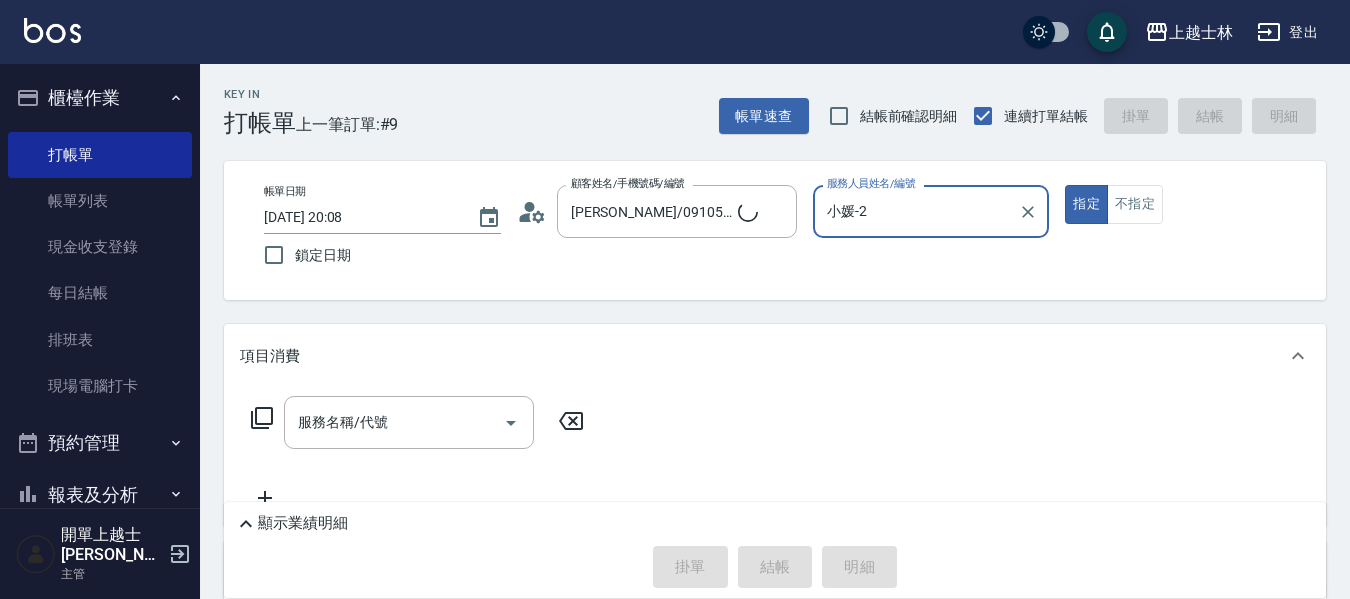 click on "指定" at bounding box center [1086, 204] 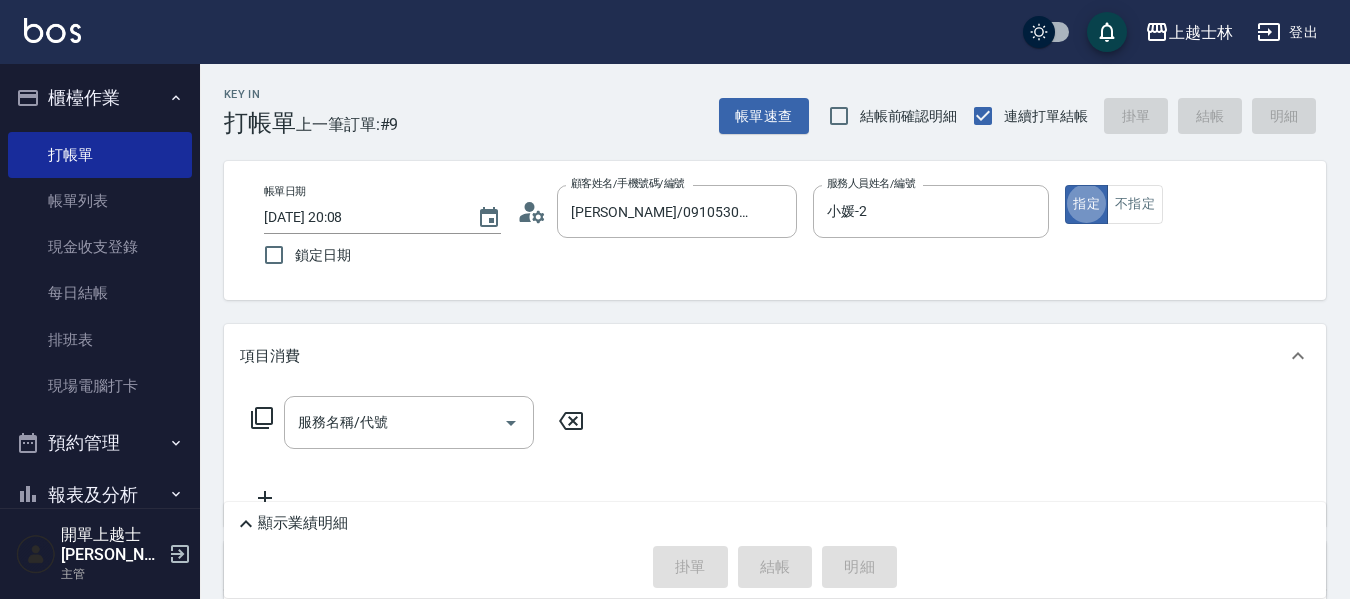 type on "true" 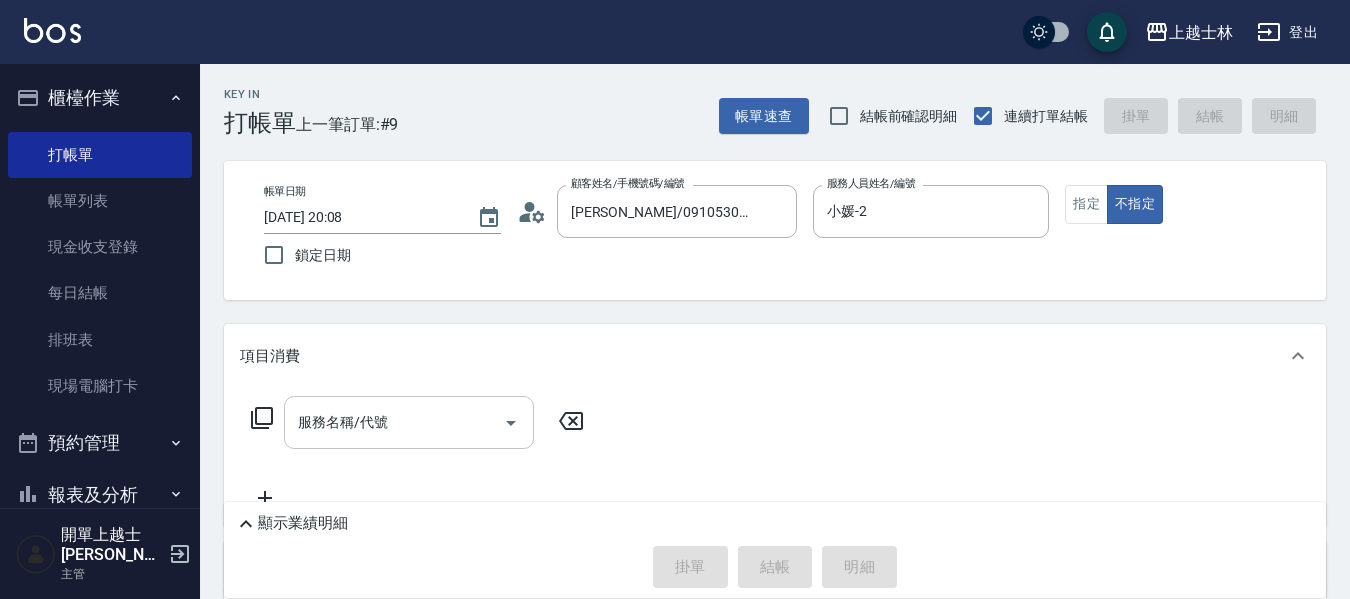 click on "服務名稱/代號" at bounding box center [394, 422] 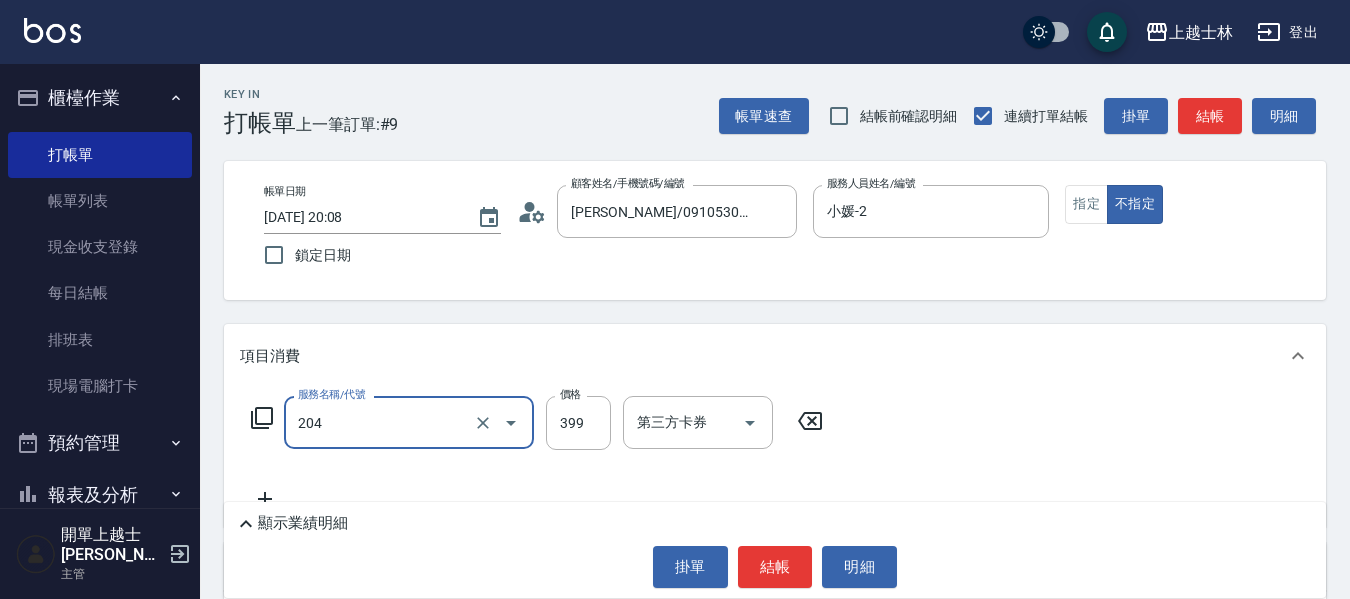 type on "A級洗+剪(204)" 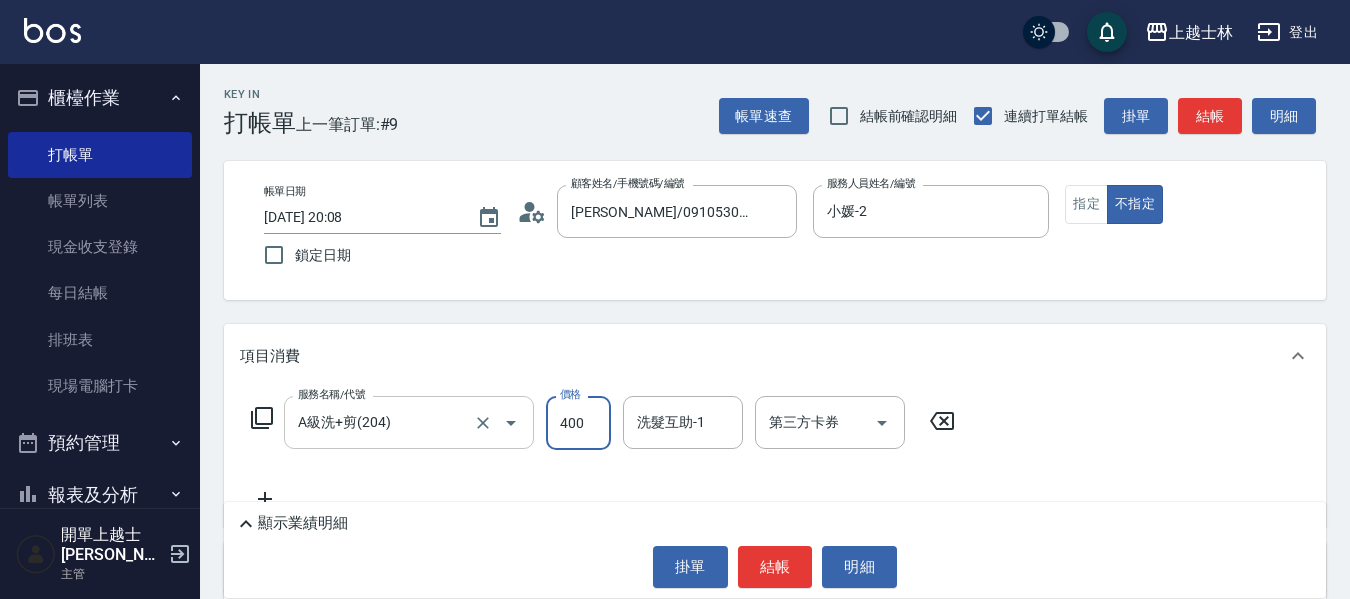 type on "400" 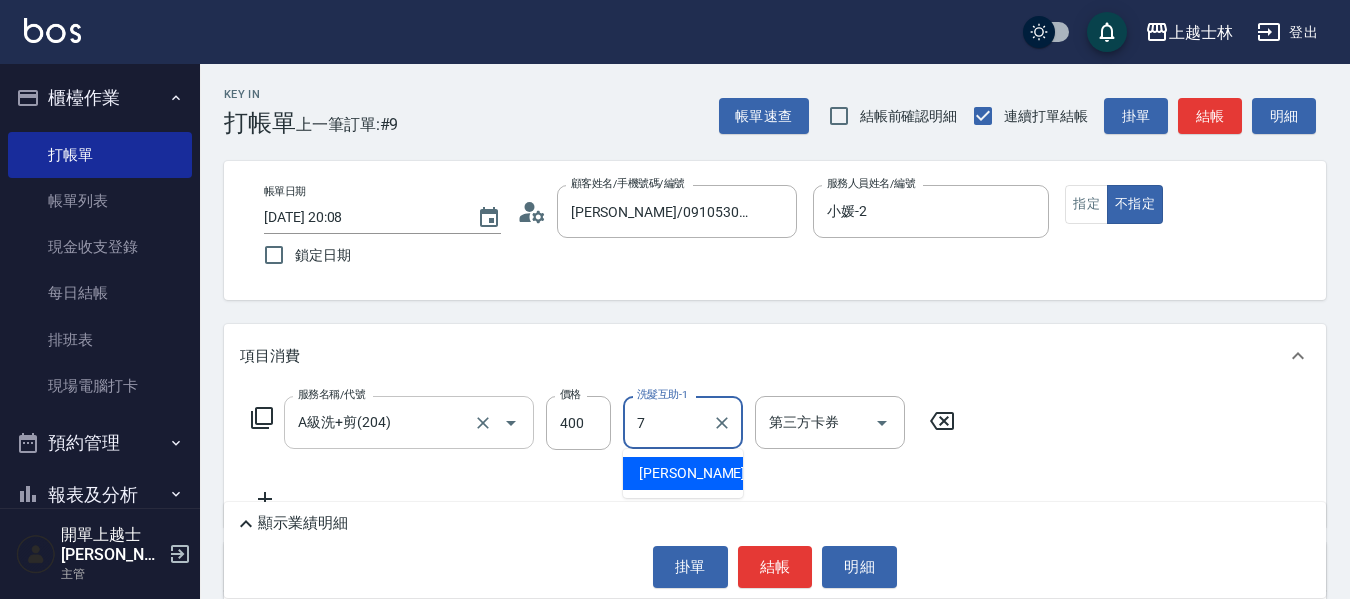 type on "蕾蕾-7" 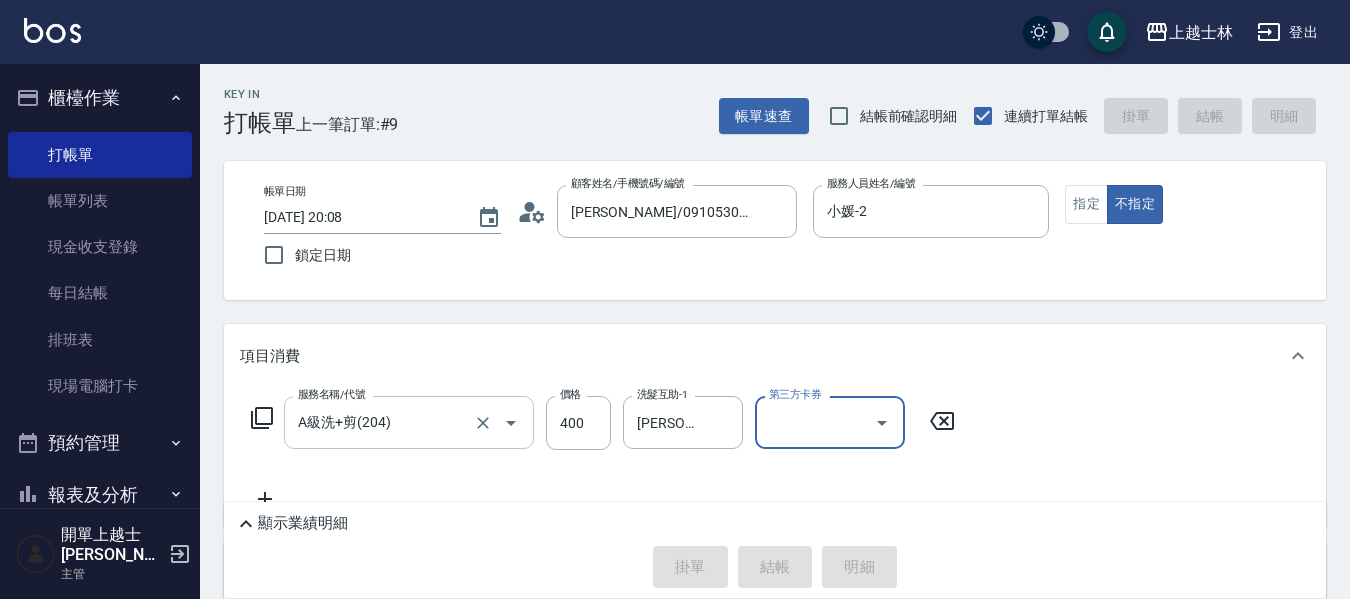type on "2025/07/10 20:09" 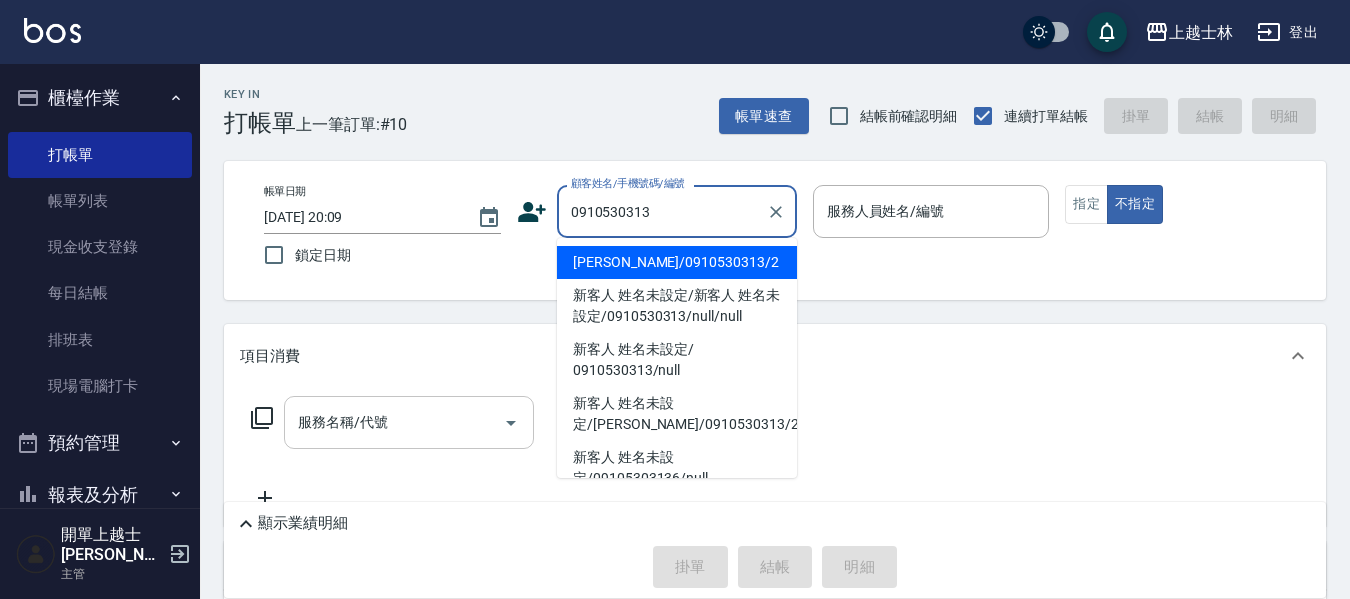 type on "舒媛/0910530313/2" 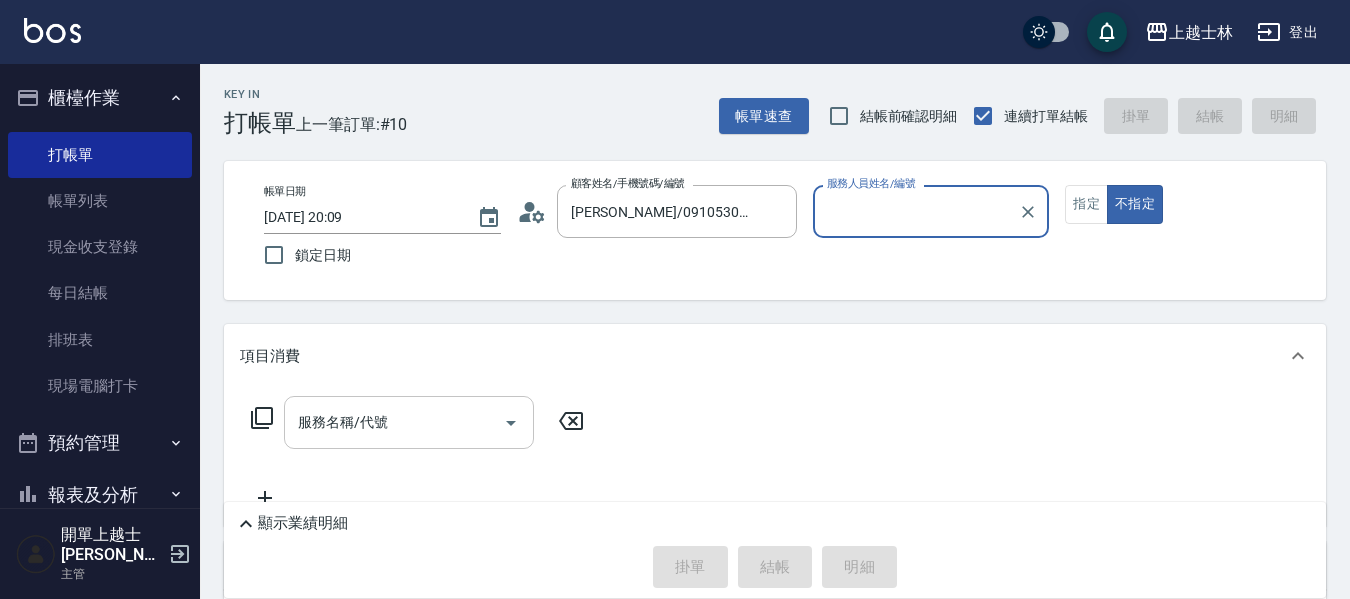 type on "小媛-2" 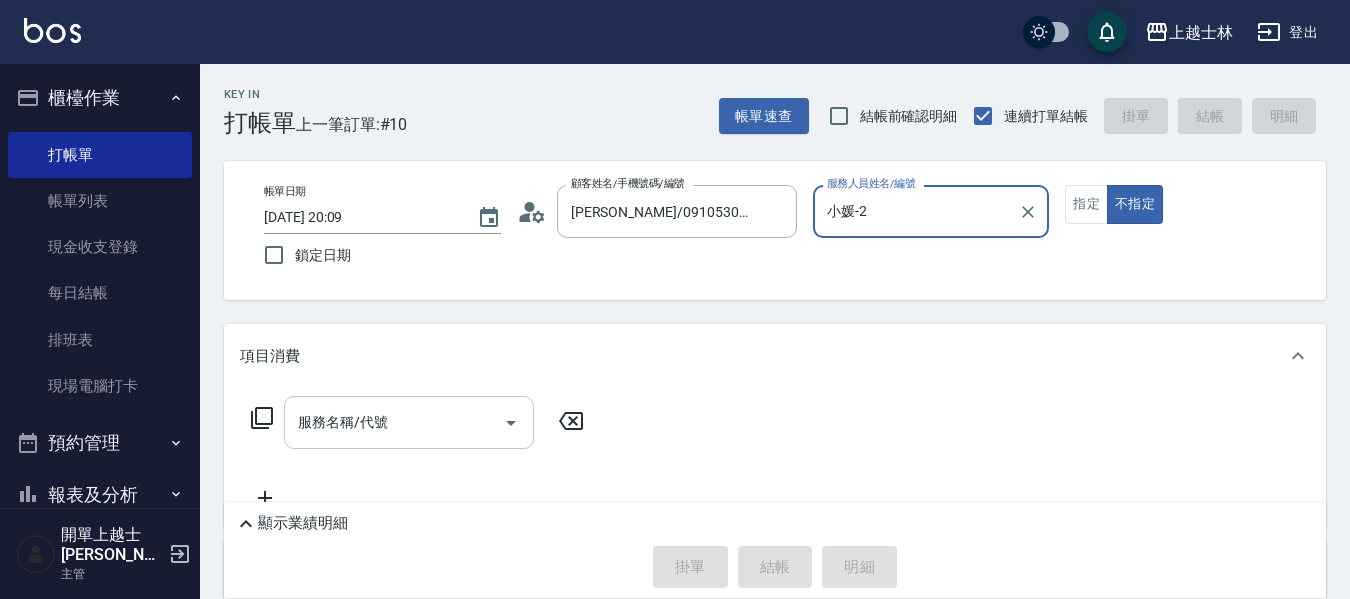 click on "不指定" at bounding box center (1135, 204) 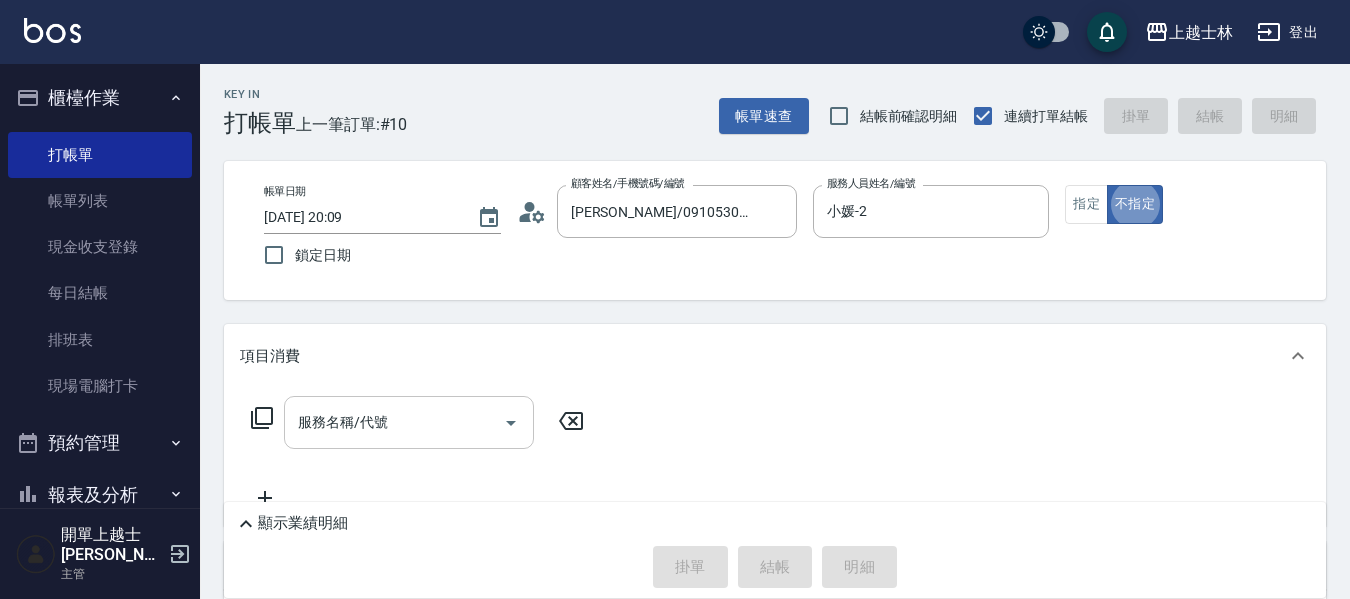 type on "false" 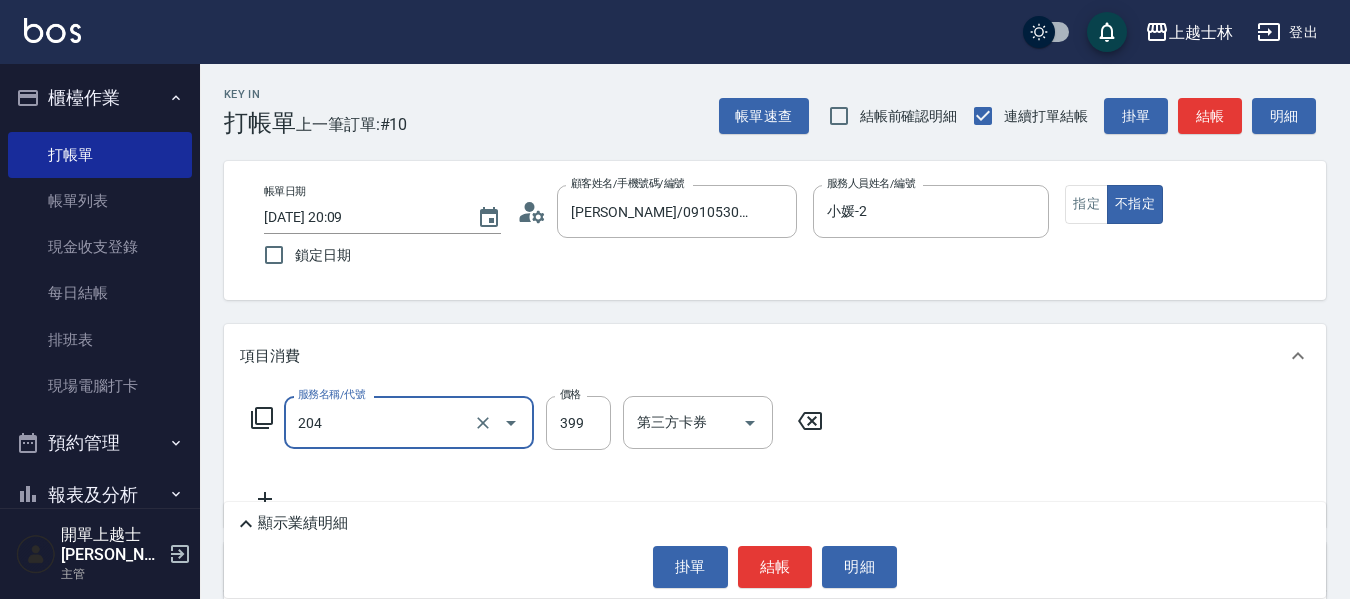 type on "A級洗+剪(204)" 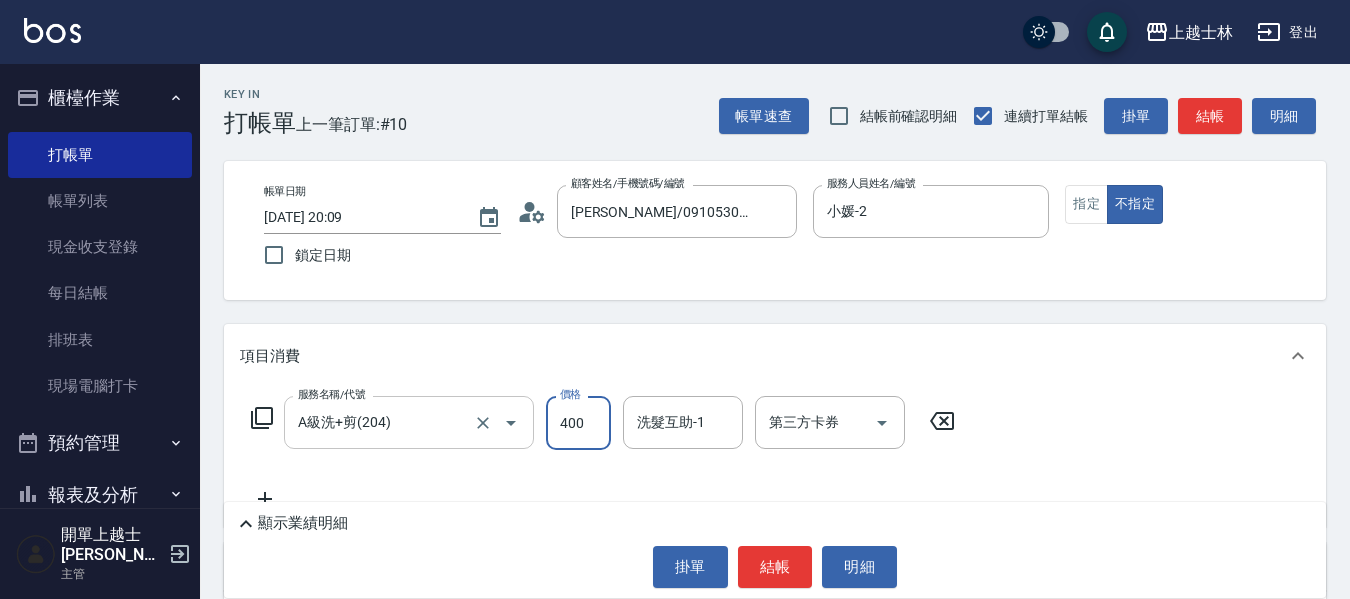 type on "400" 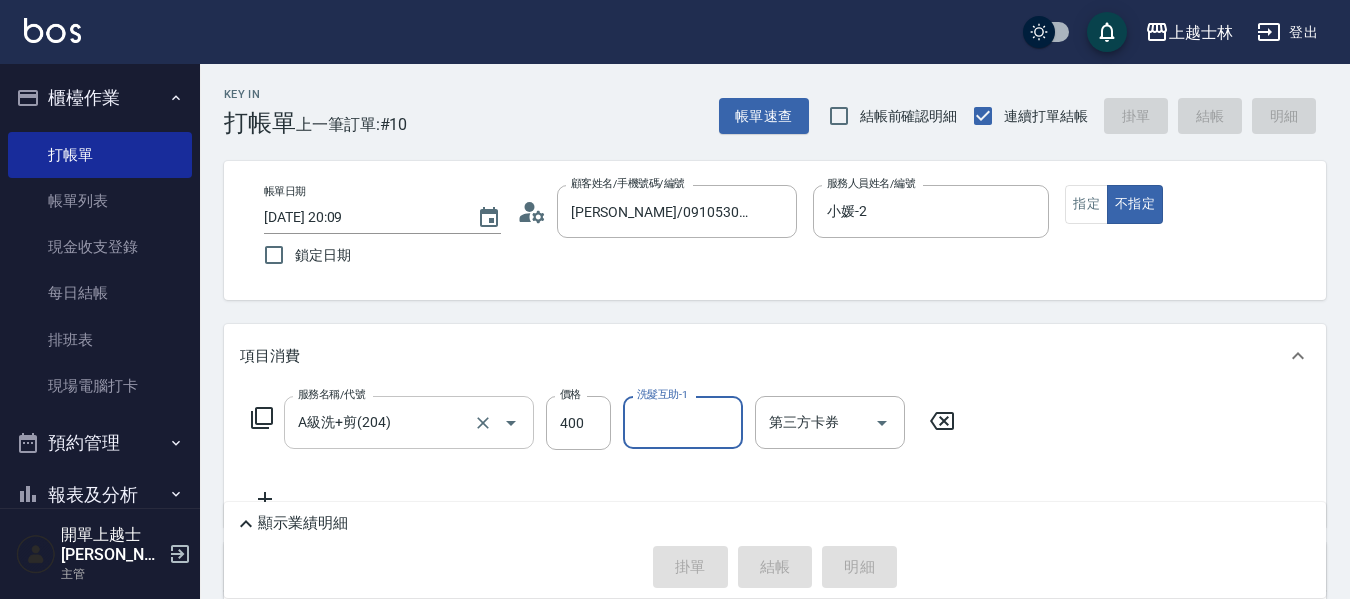 type 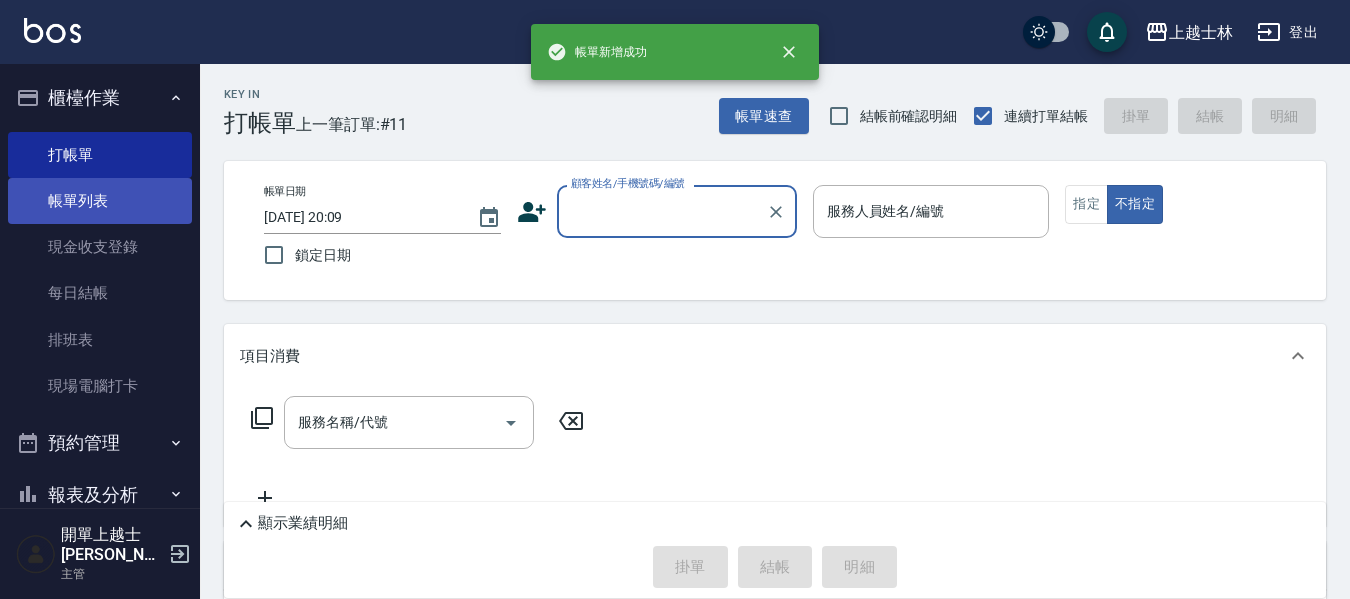 click on "帳單列表" at bounding box center (100, 201) 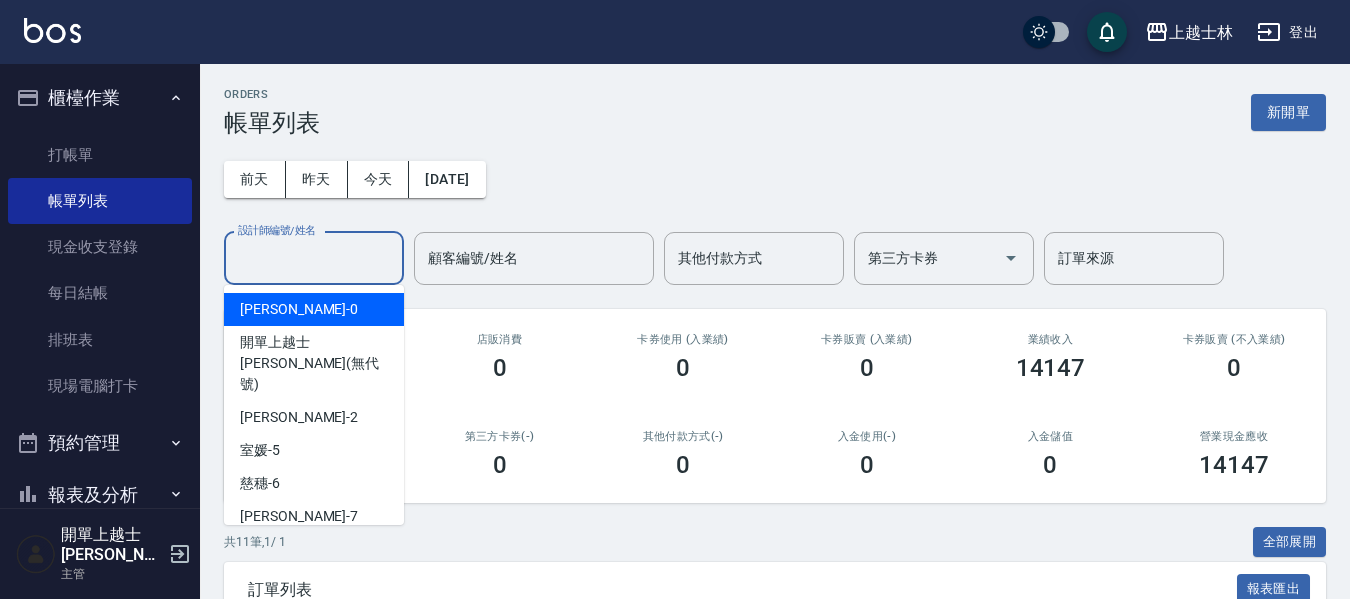 click on "設計師編號/姓名" at bounding box center (314, 258) 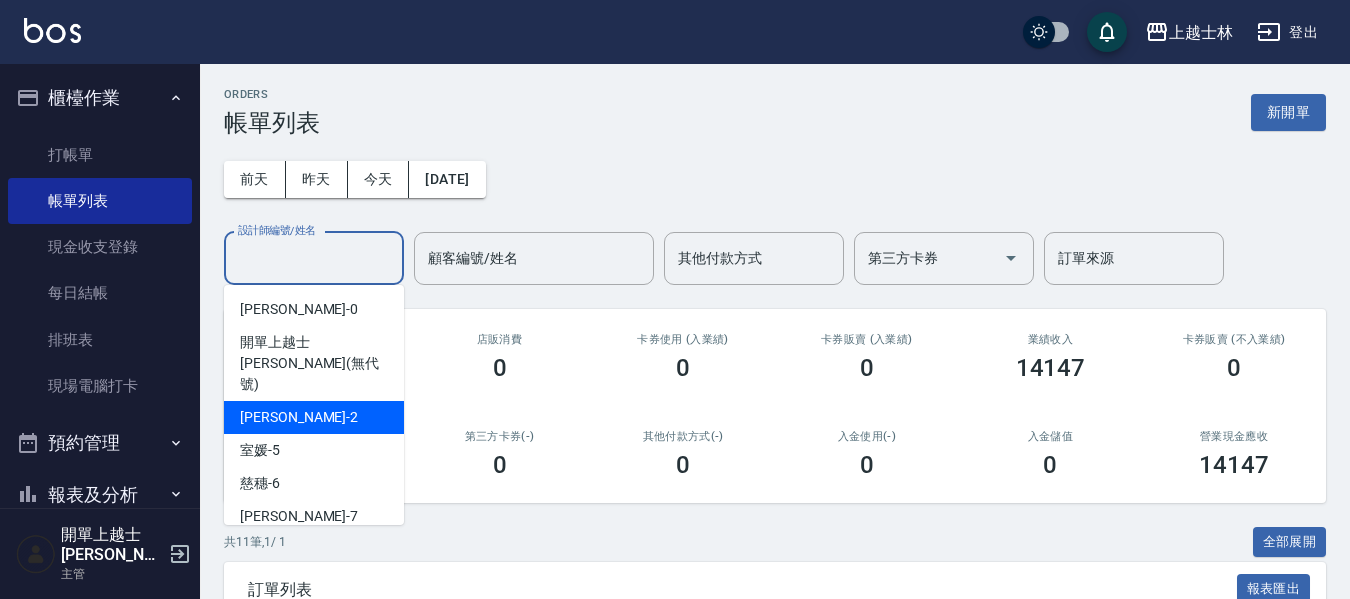 click on "小媛 -2" at bounding box center (314, 417) 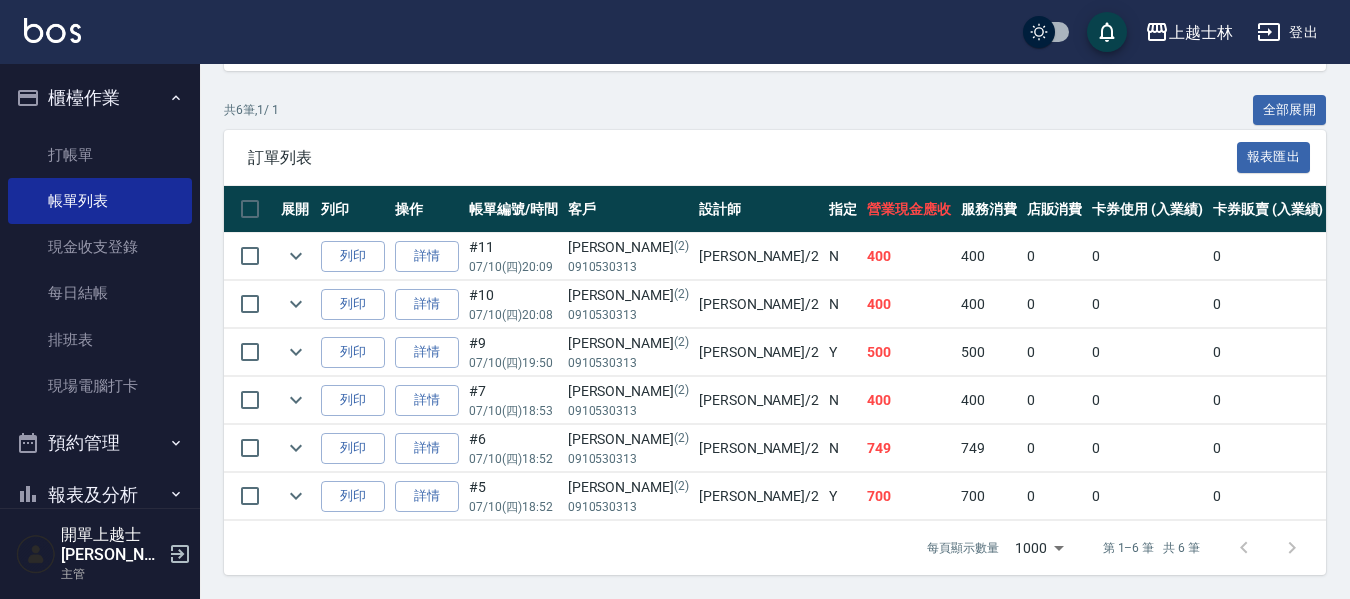 scroll, scrollTop: 447, scrollLeft: 0, axis: vertical 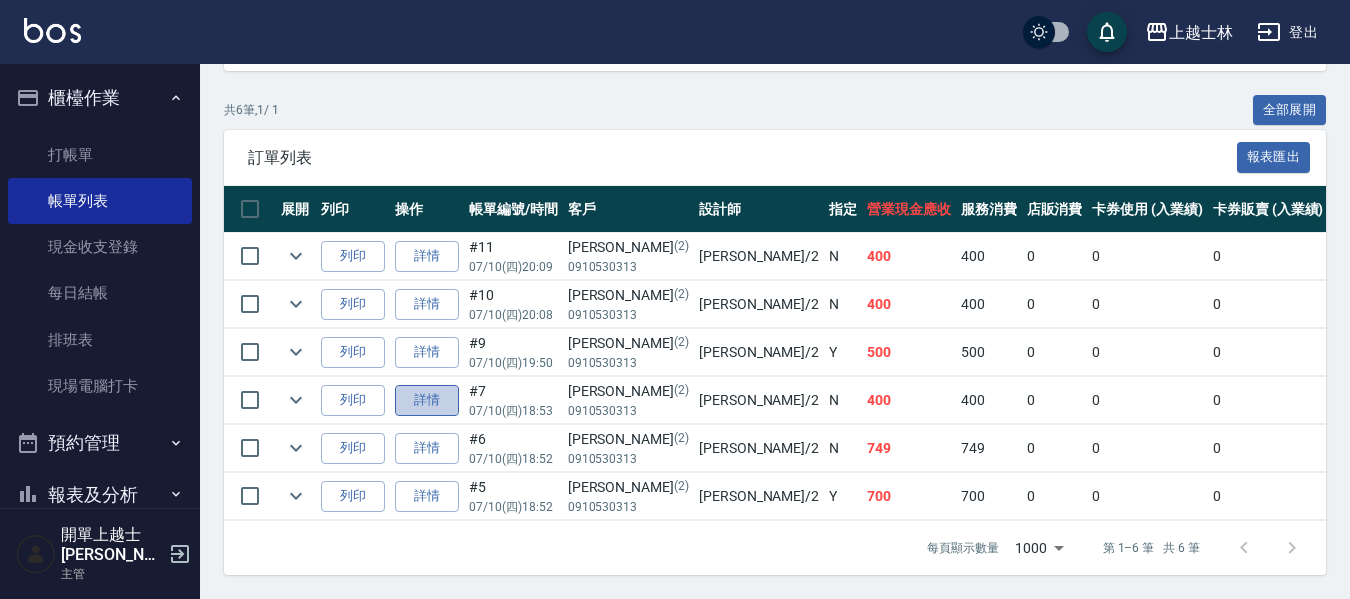 click on "詳情" at bounding box center [427, 400] 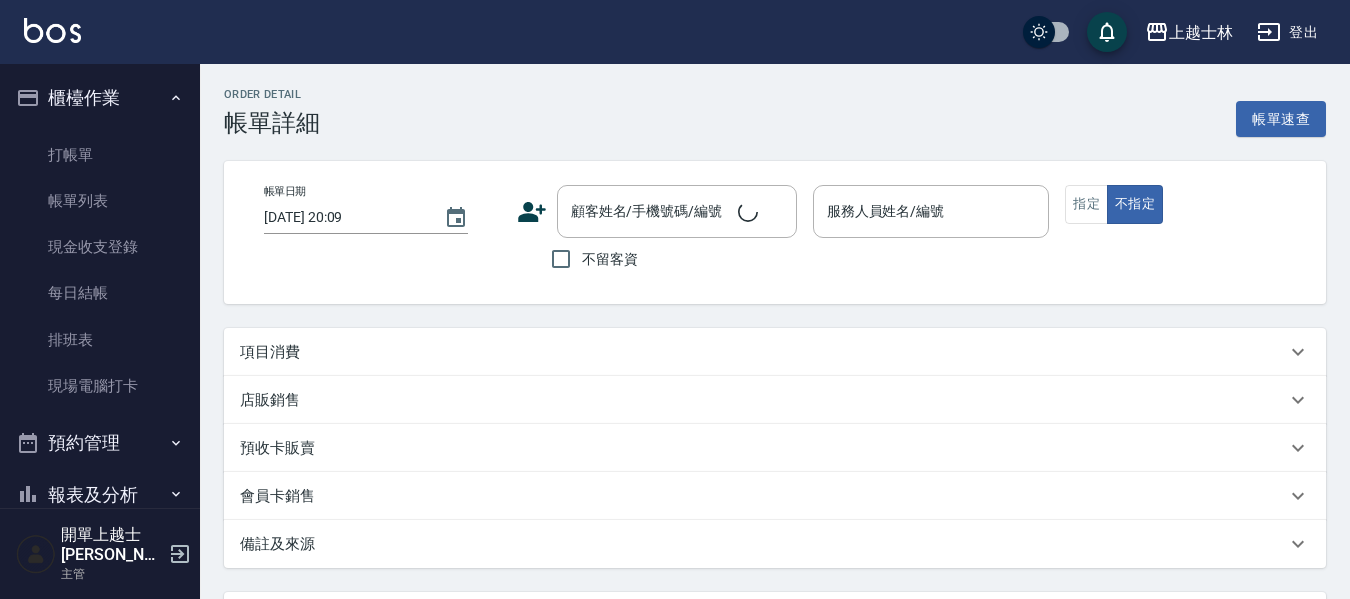 type on "2025/07/10 18:53" 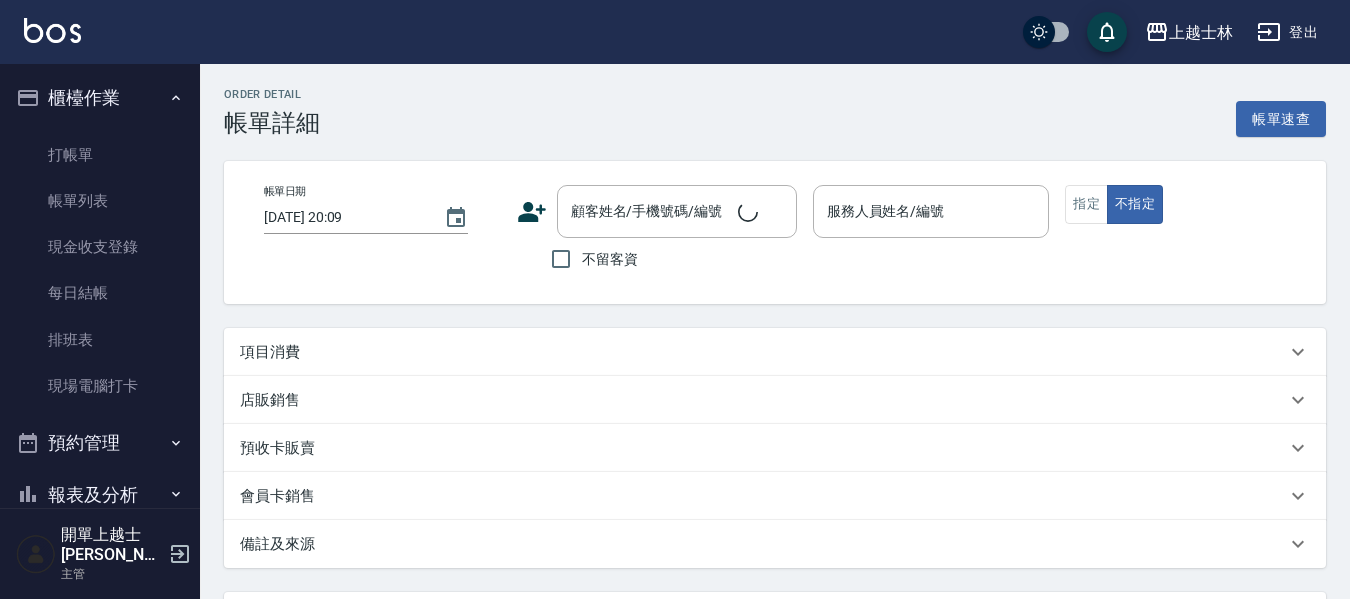 type on "小媛-2" 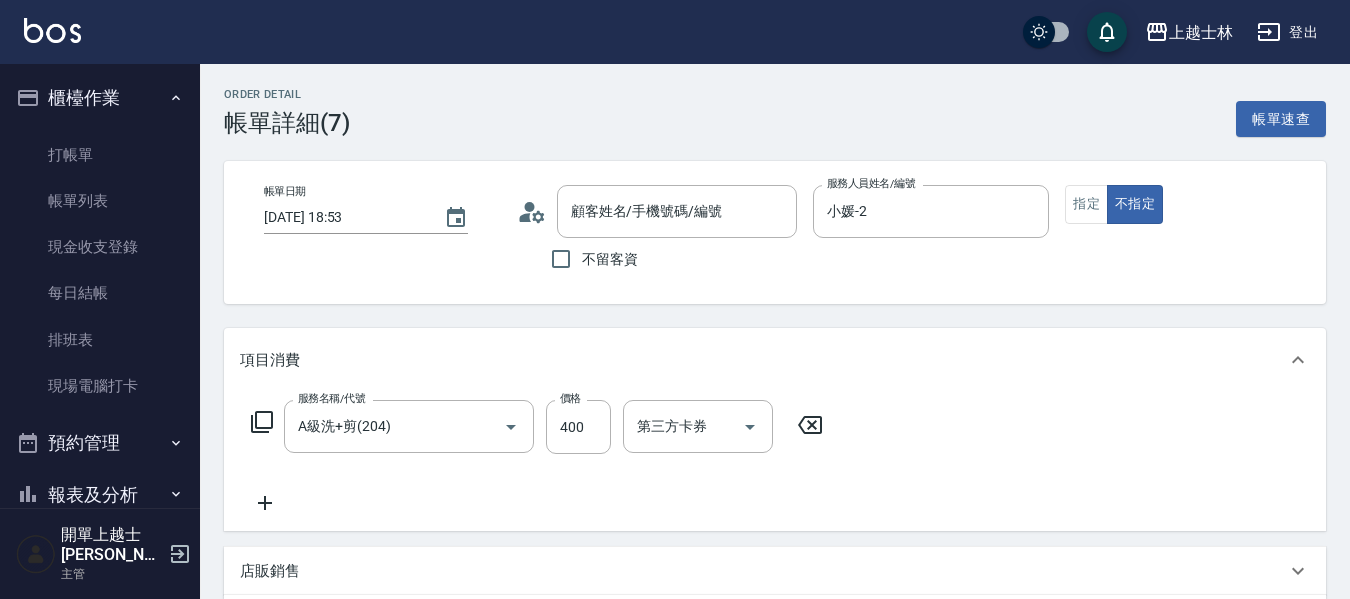 type on "舒媛/0910530313/2" 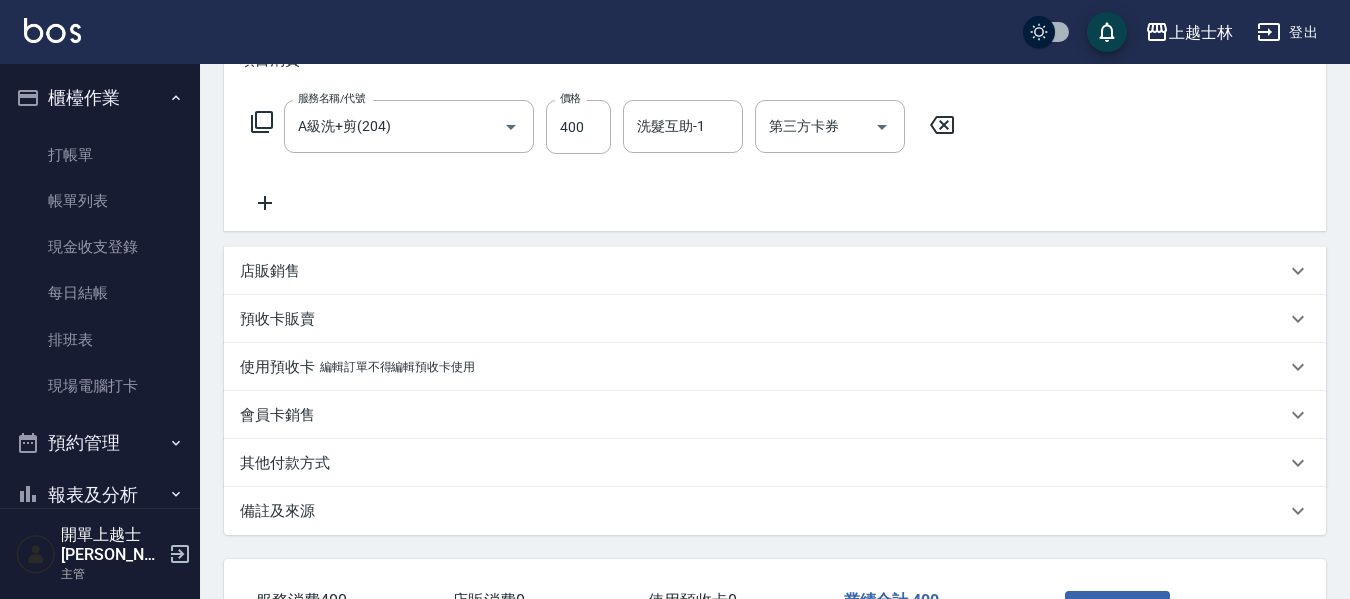 scroll, scrollTop: 352, scrollLeft: 0, axis: vertical 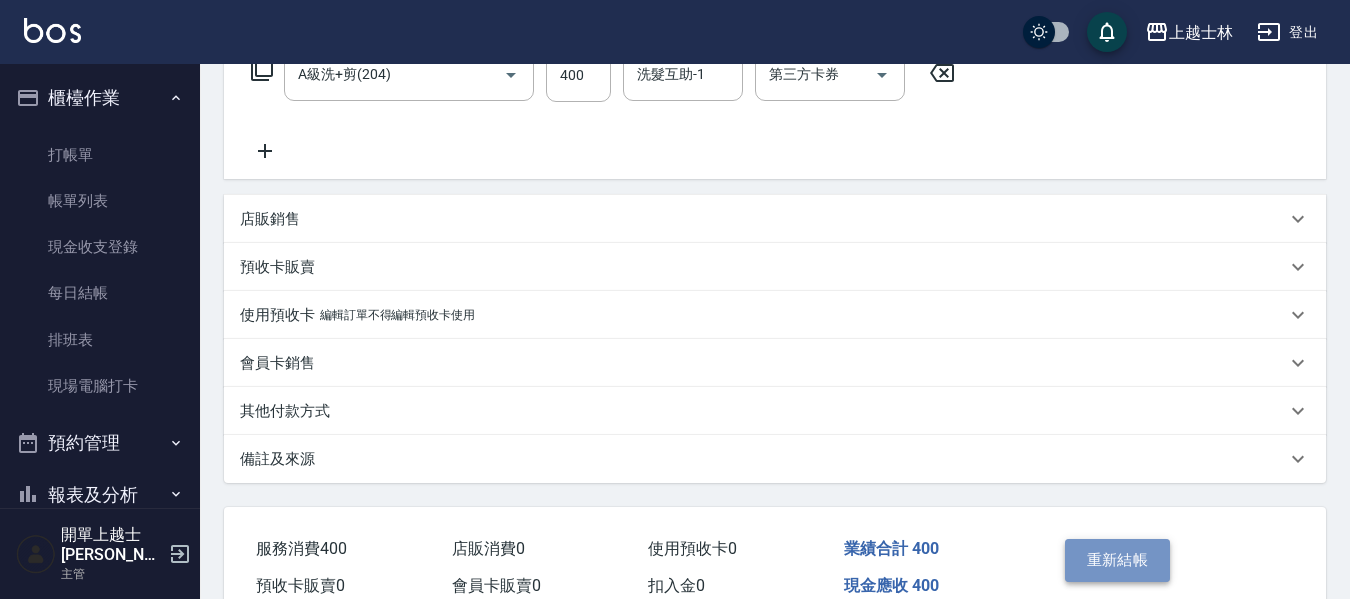 click on "重新結帳" at bounding box center (1118, 560) 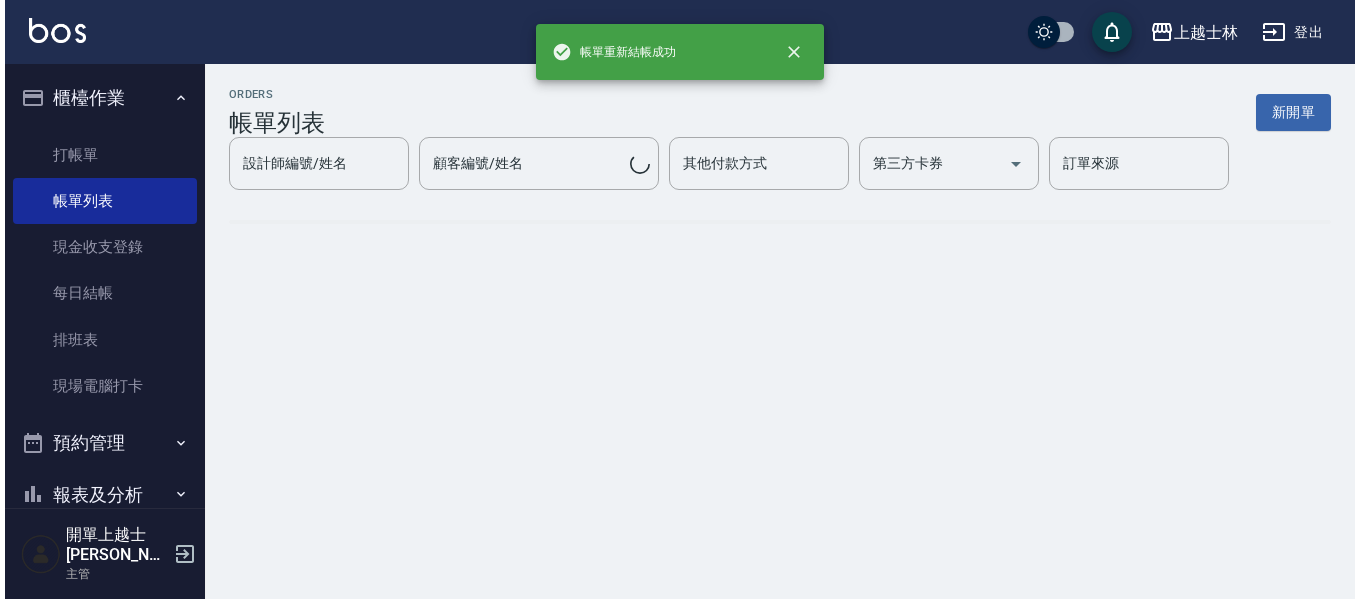 scroll, scrollTop: 0, scrollLeft: 0, axis: both 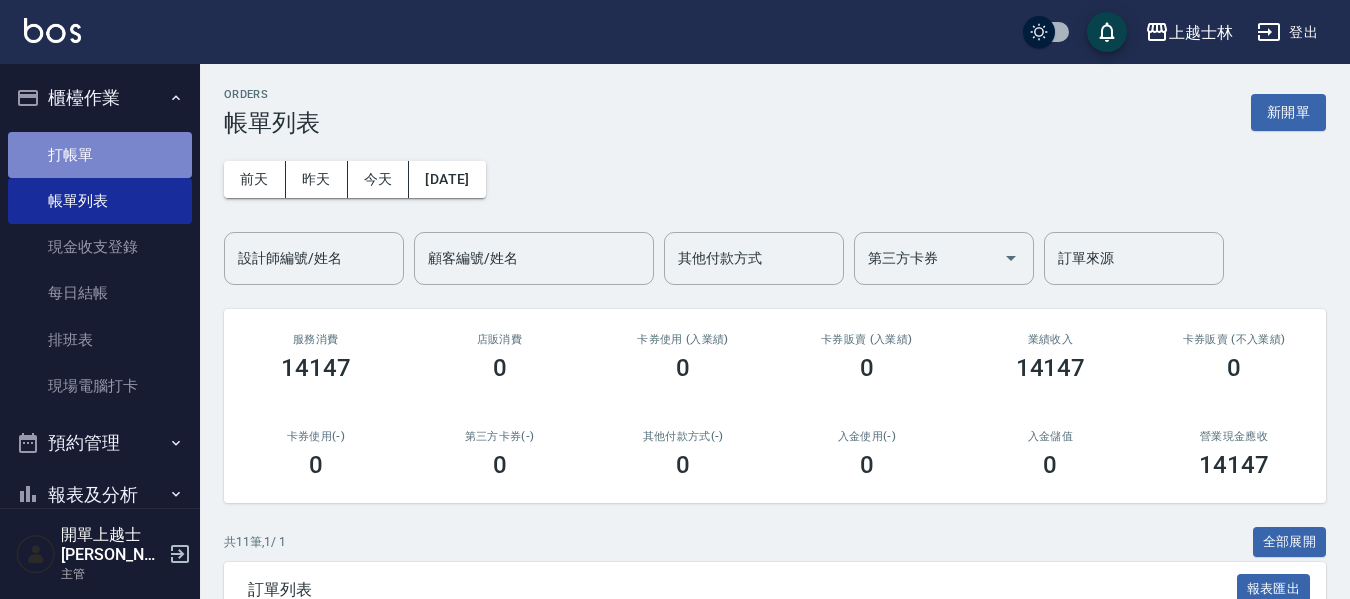 click on "打帳單" at bounding box center (100, 155) 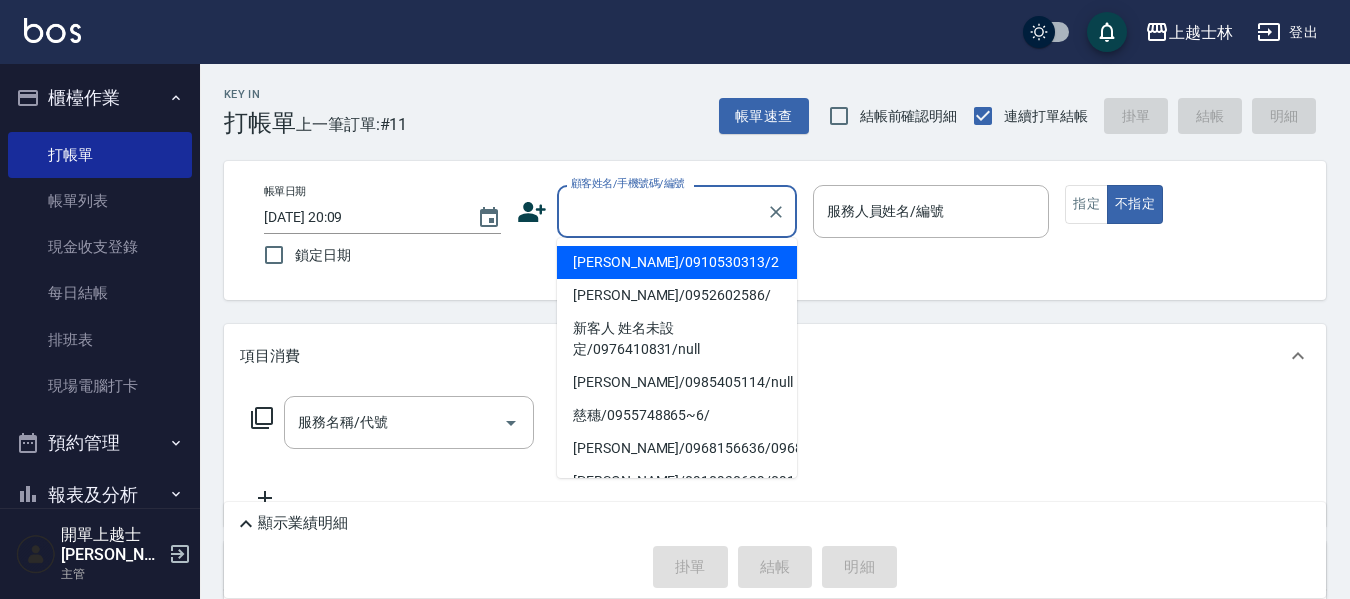 click on "顧客姓名/手機號碼/編號" at bounding box center (662, 211) 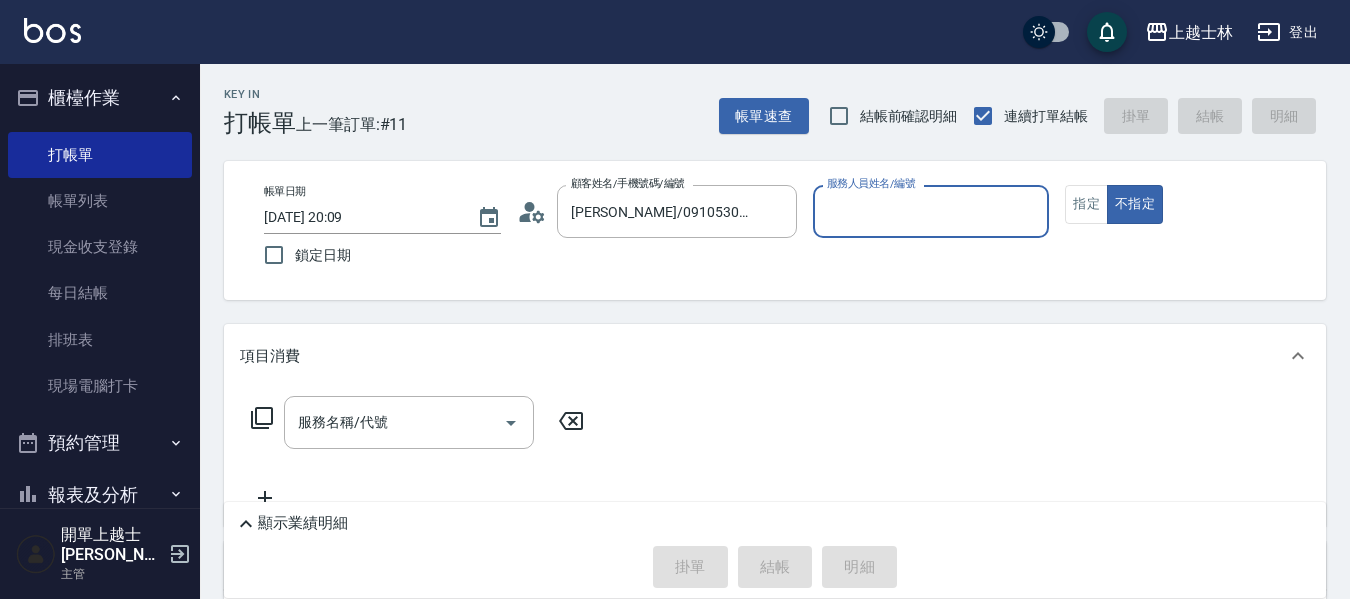 type on "小媛-2" 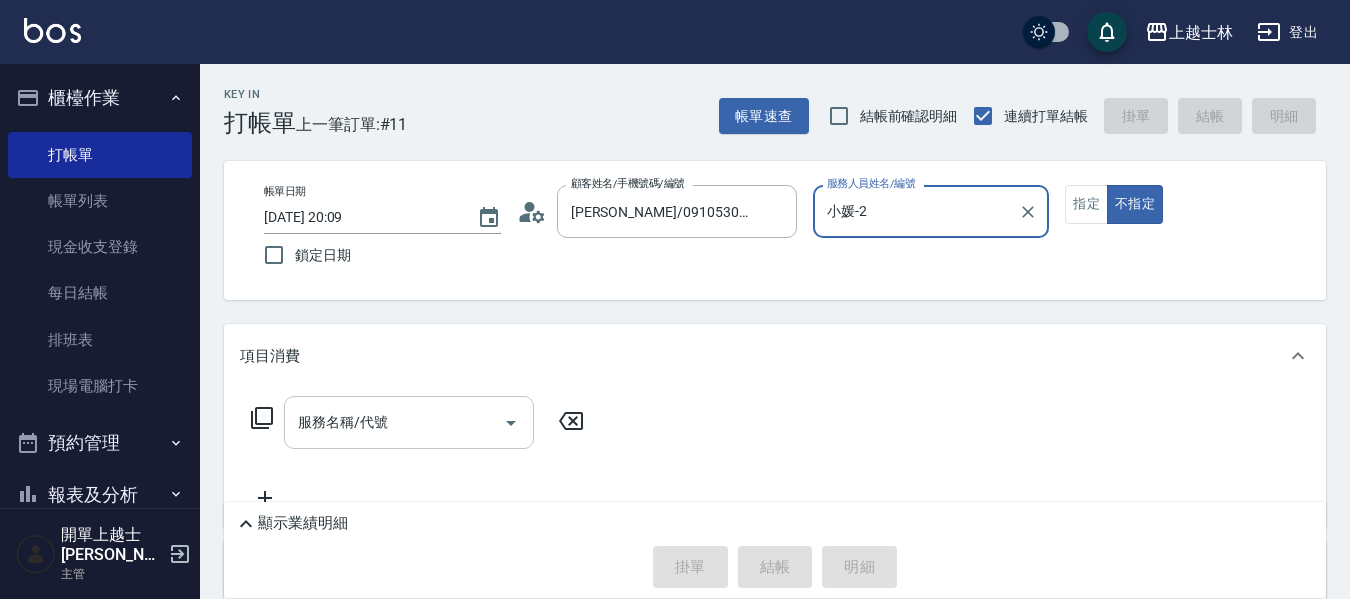 click on "服務名稱/代號" at bounding box center [394, 422] 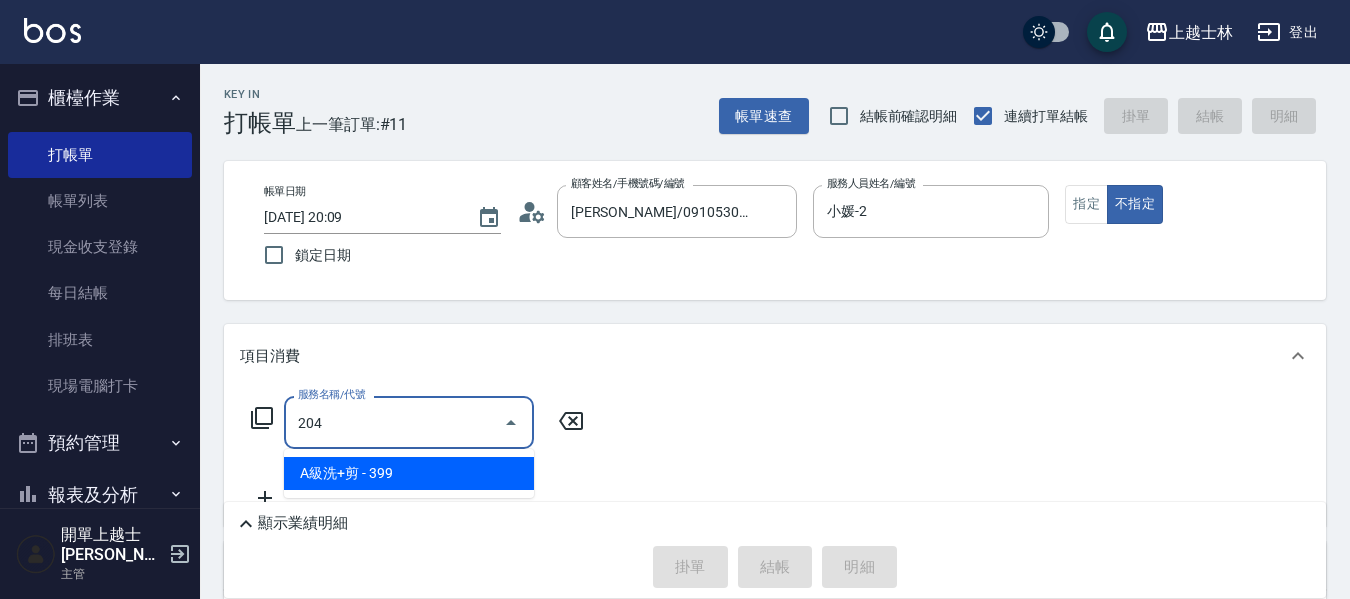 type on "A級洗+剪(204)" 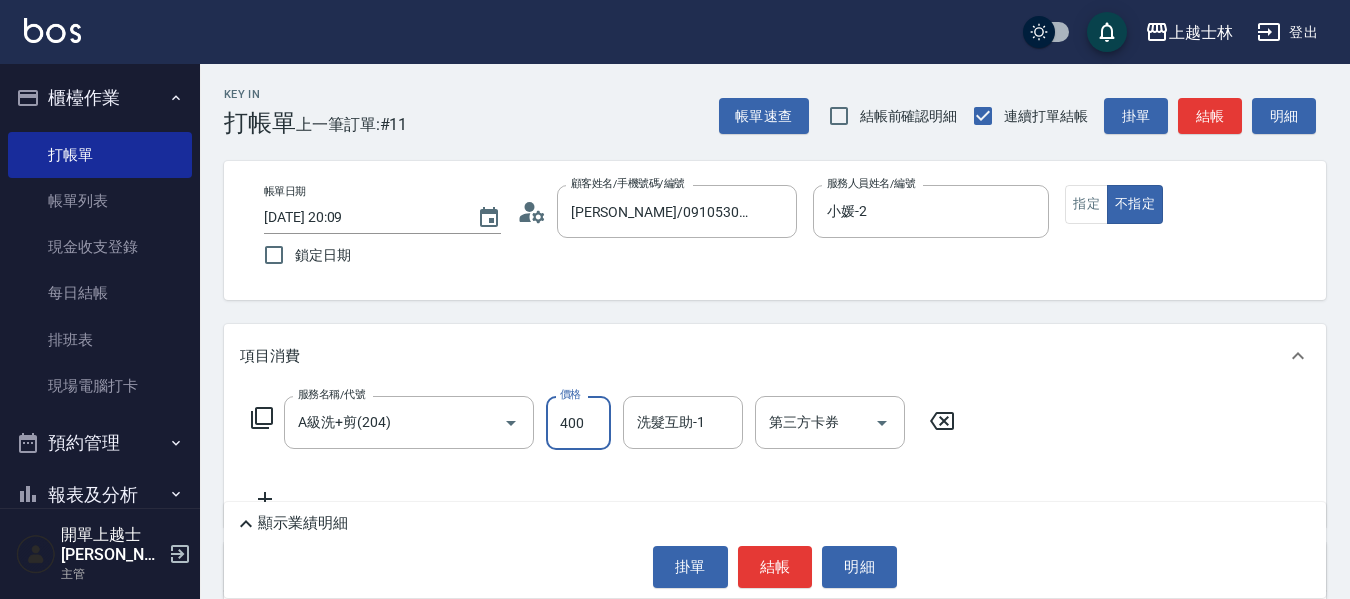 type on "400" 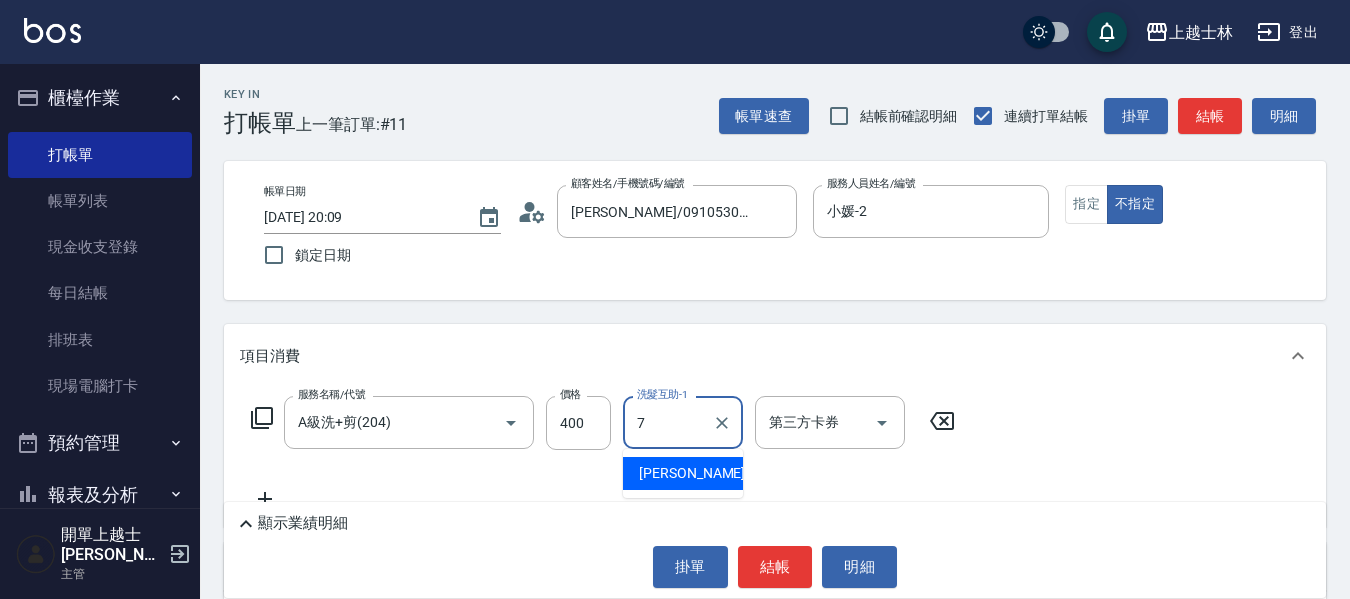type on "蕾蕾-7" 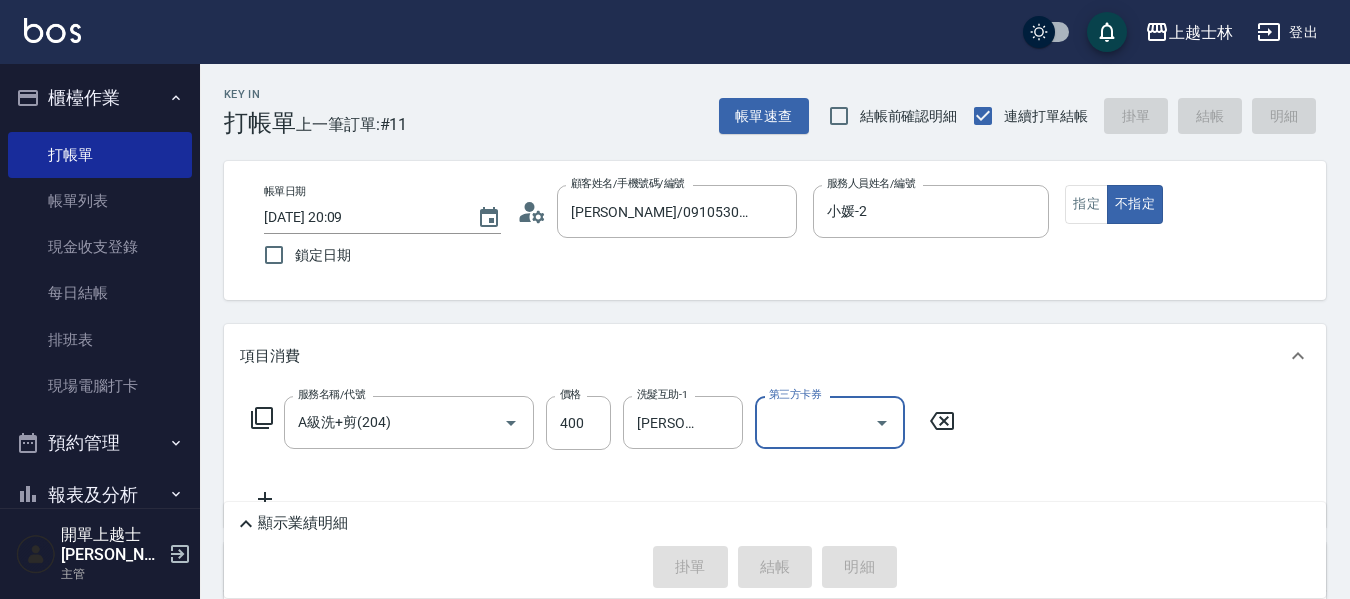 type 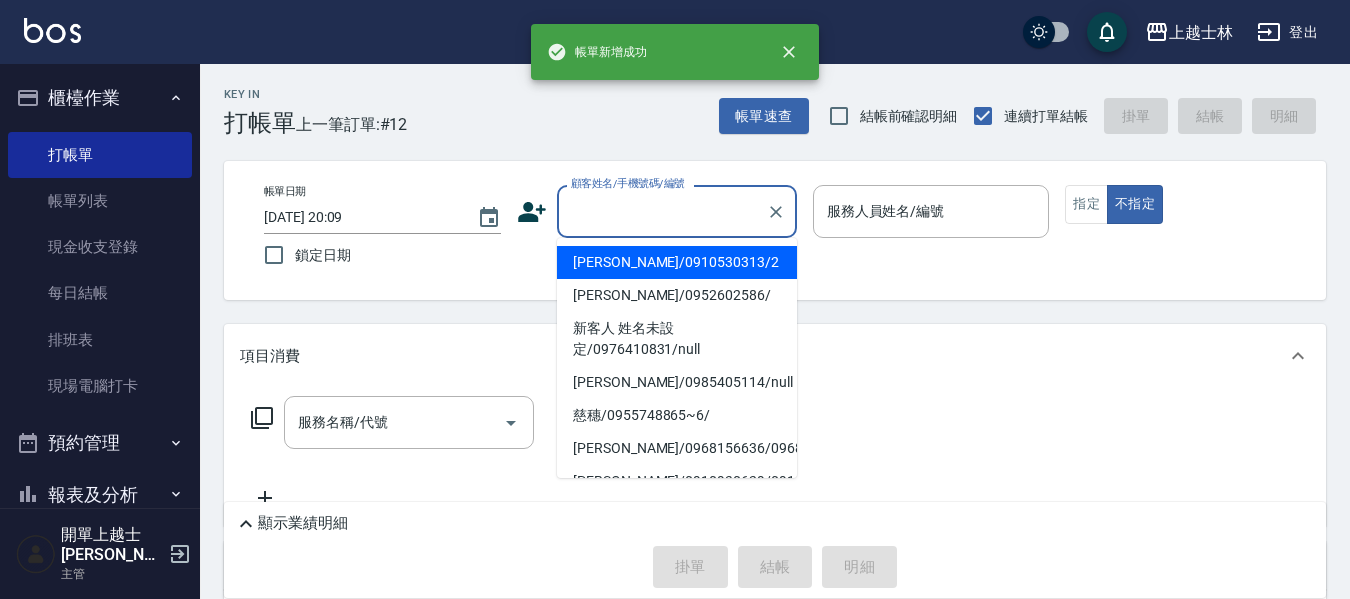 click on "顧客姓名/手機號碼/編號" at bounding box center (662, 211) 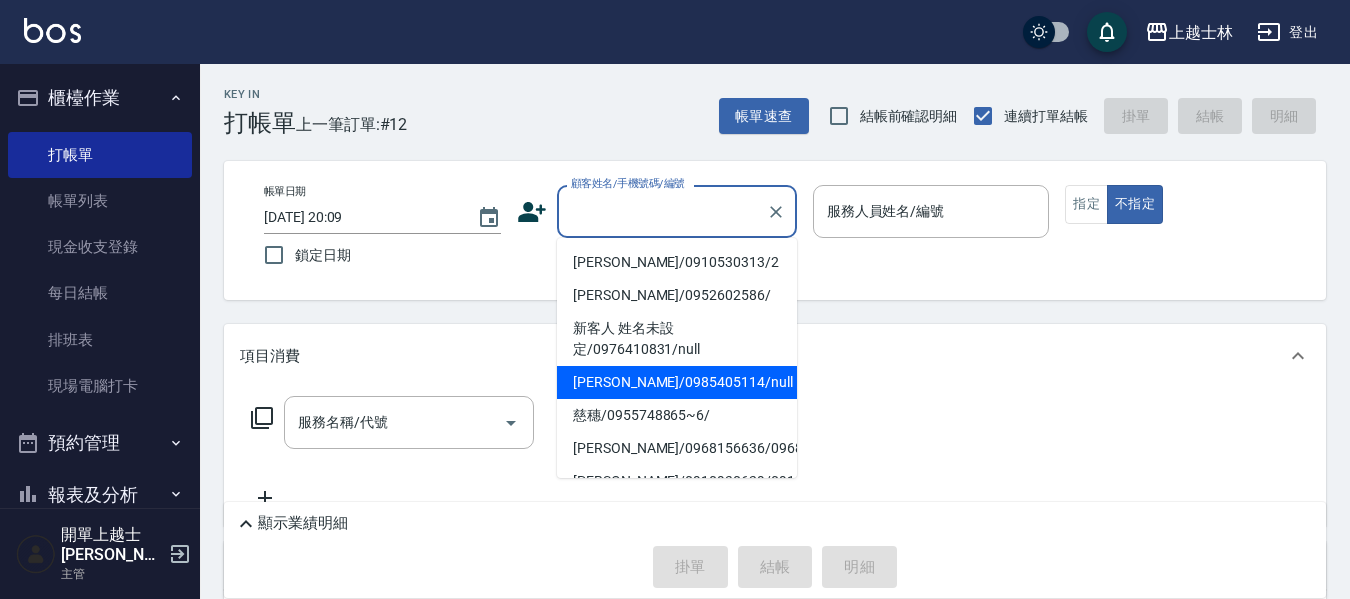 click on "妤煊/0985405114/null" at bounding box center (677, 382) 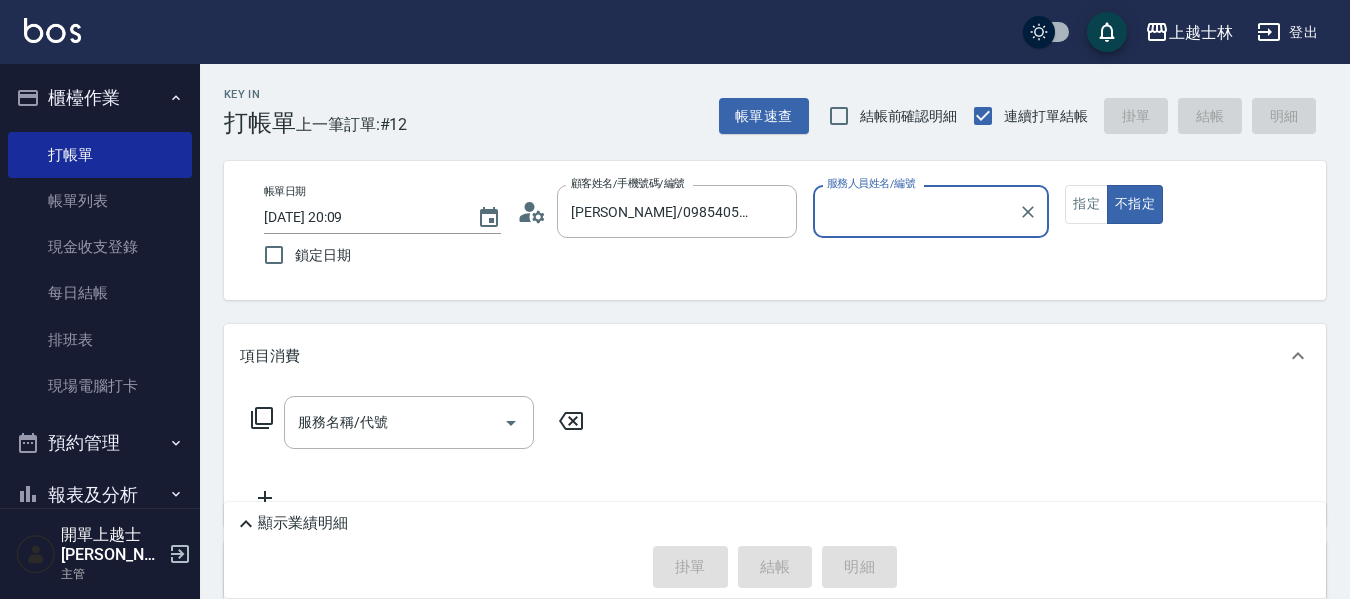 type on "妤煊-8" 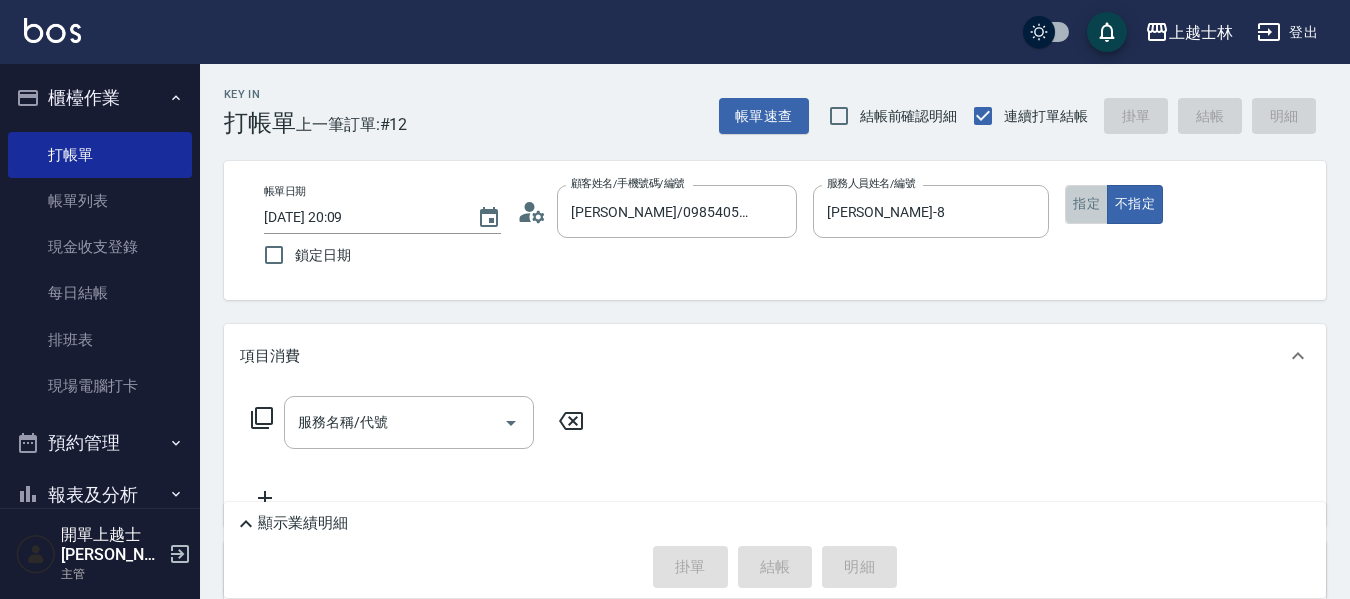 click on "指定" at bounding box center [1086, 204] 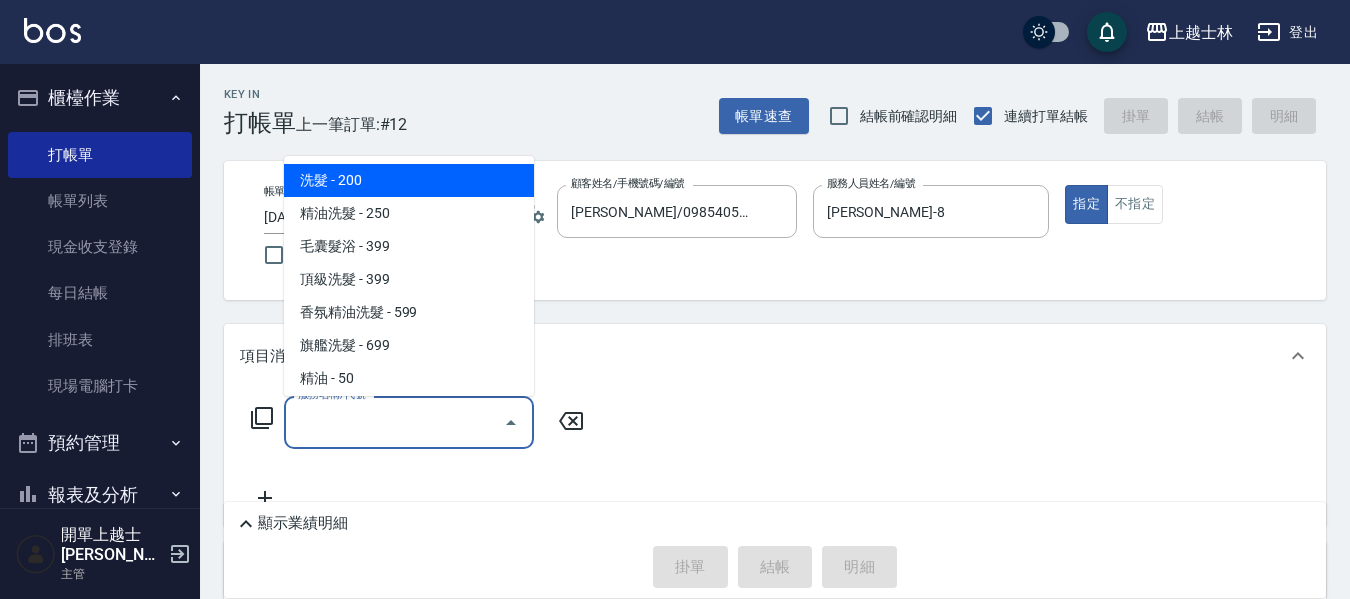 click on "服務名稱/代號" at bounding box center (394, 422) 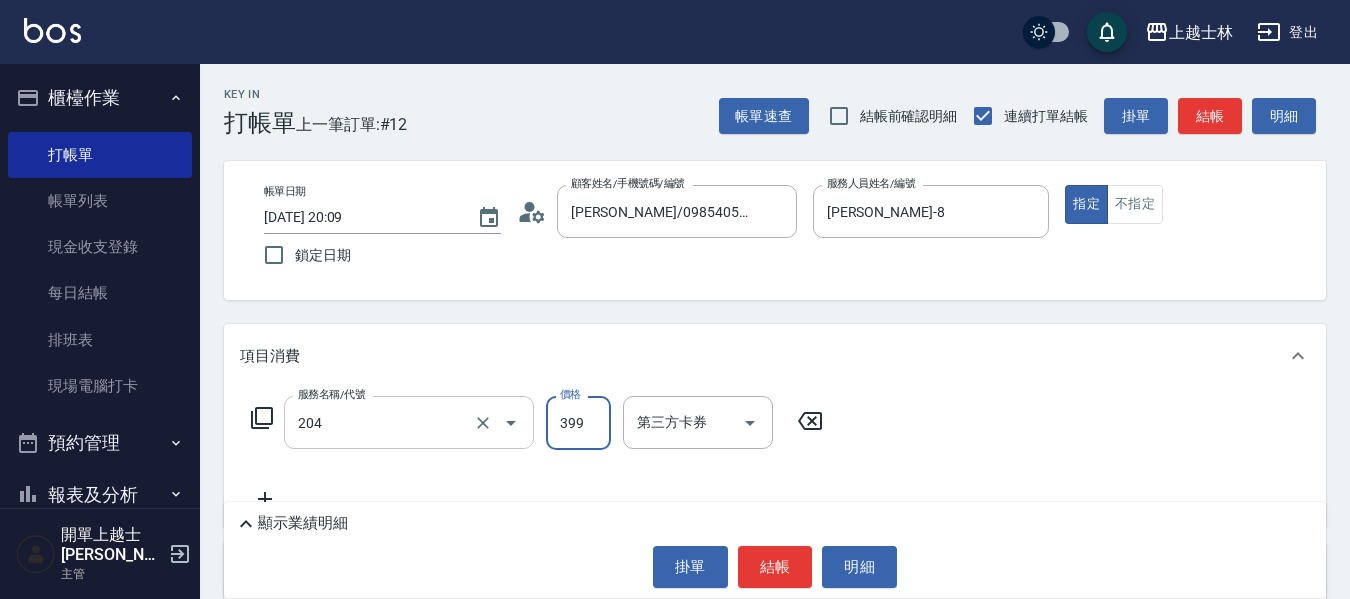 type on "A級洗+剪(204)" 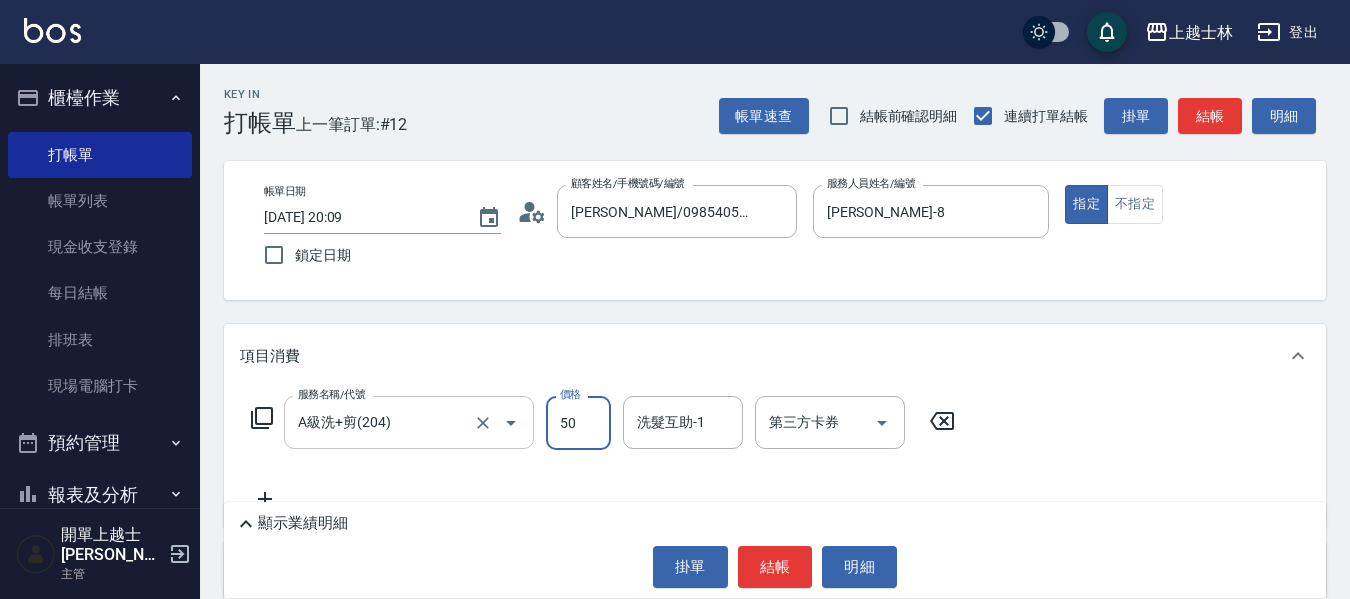type on "500" 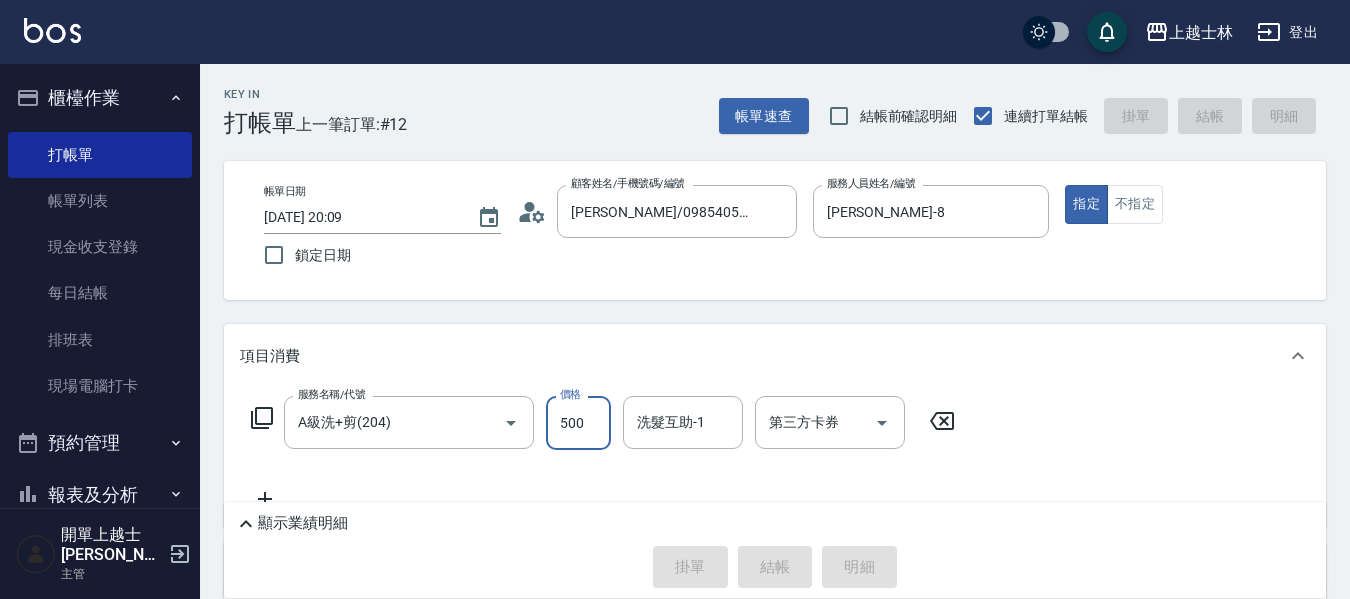 type on "2025/07/10 20:10" 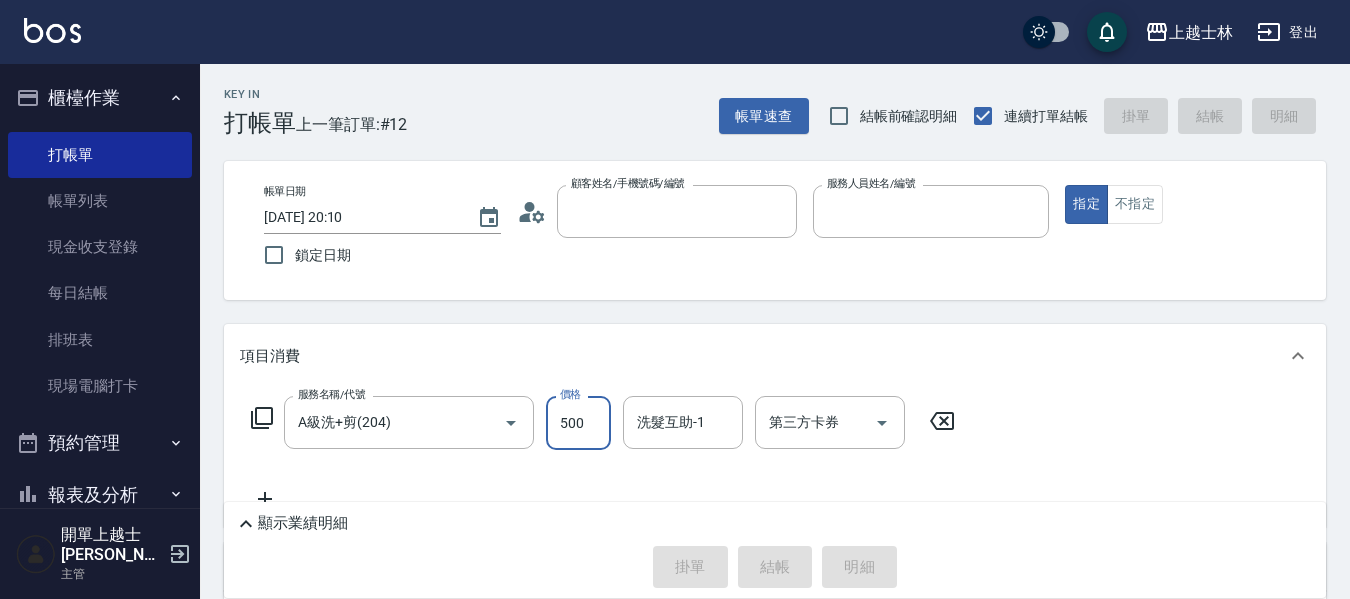 type 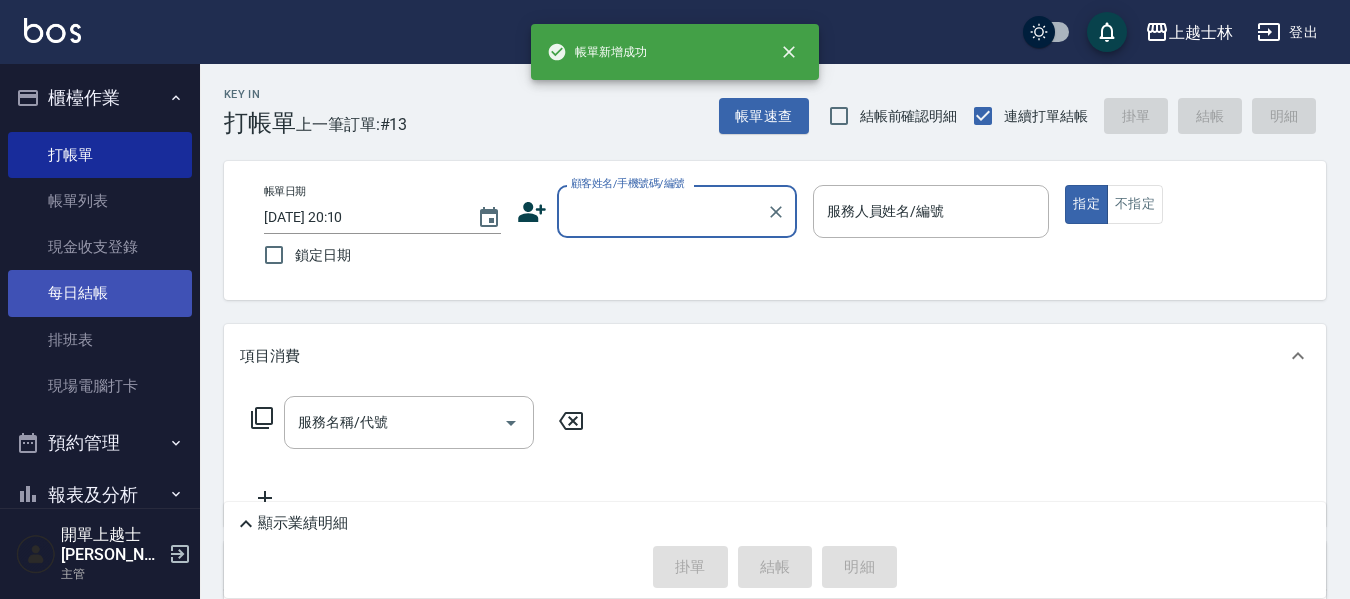 click on "每日結帳" at bounding box center [100, 293] 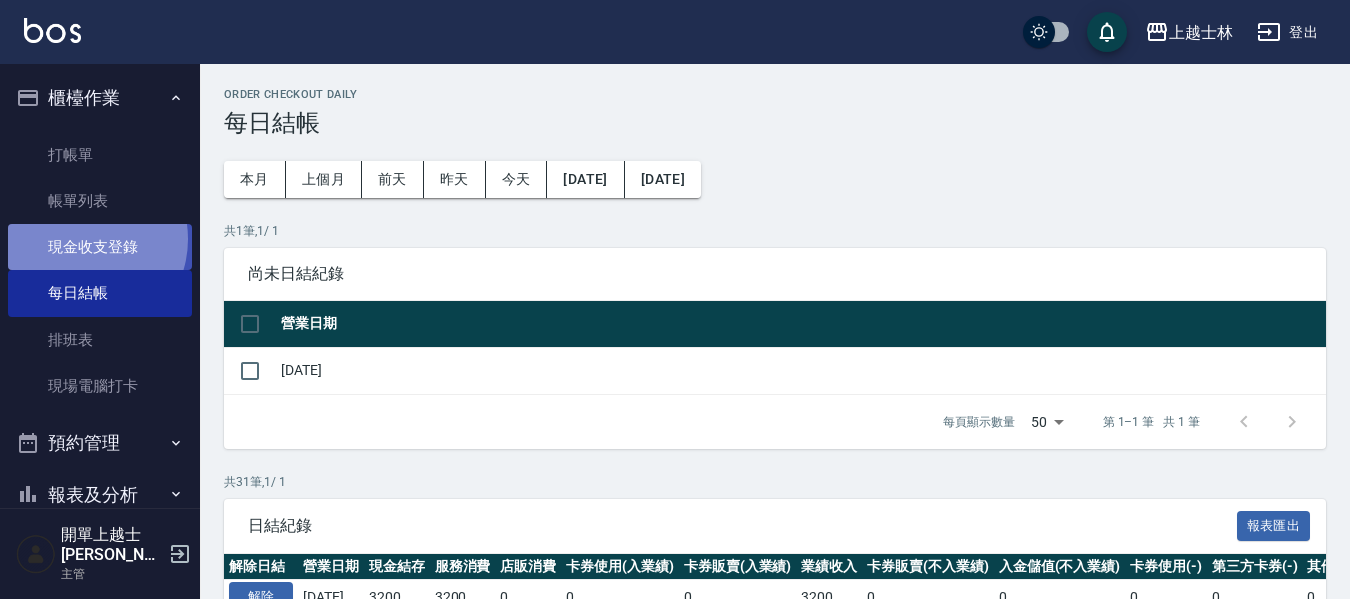click on "現金收支登錄" at bounding box center [100, 247] 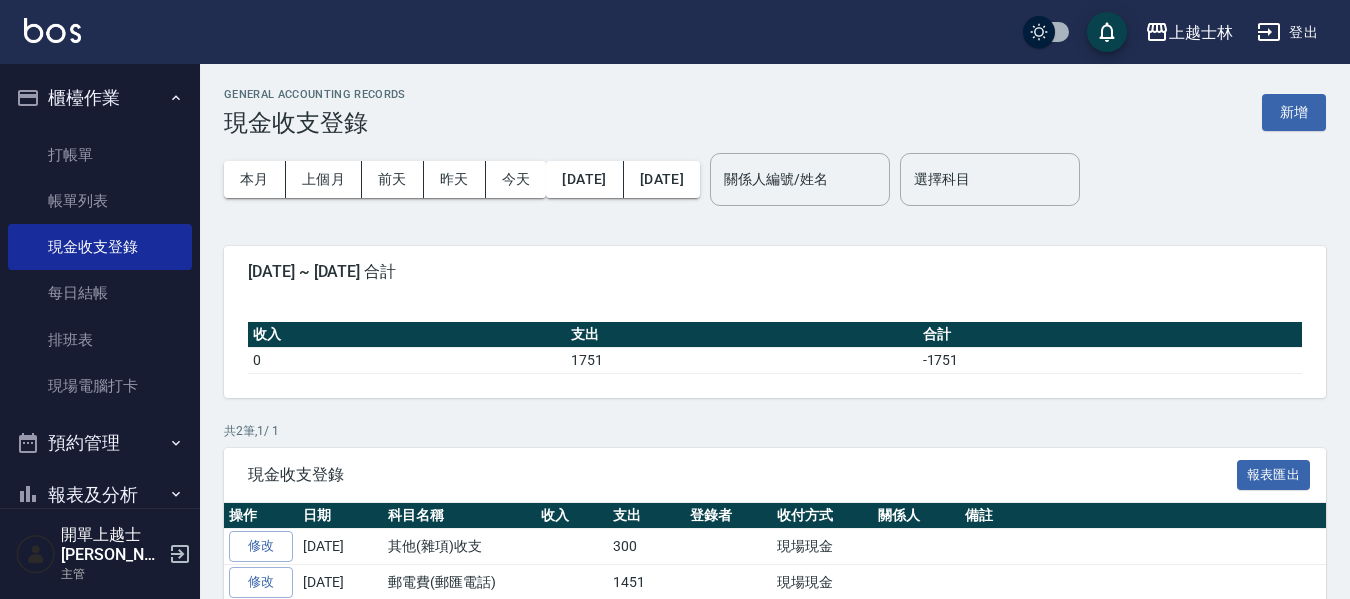 click on "GENERAL ACCOUNTING RECORDS 現金收支登錄 新增" at bounding box center (775, 112) 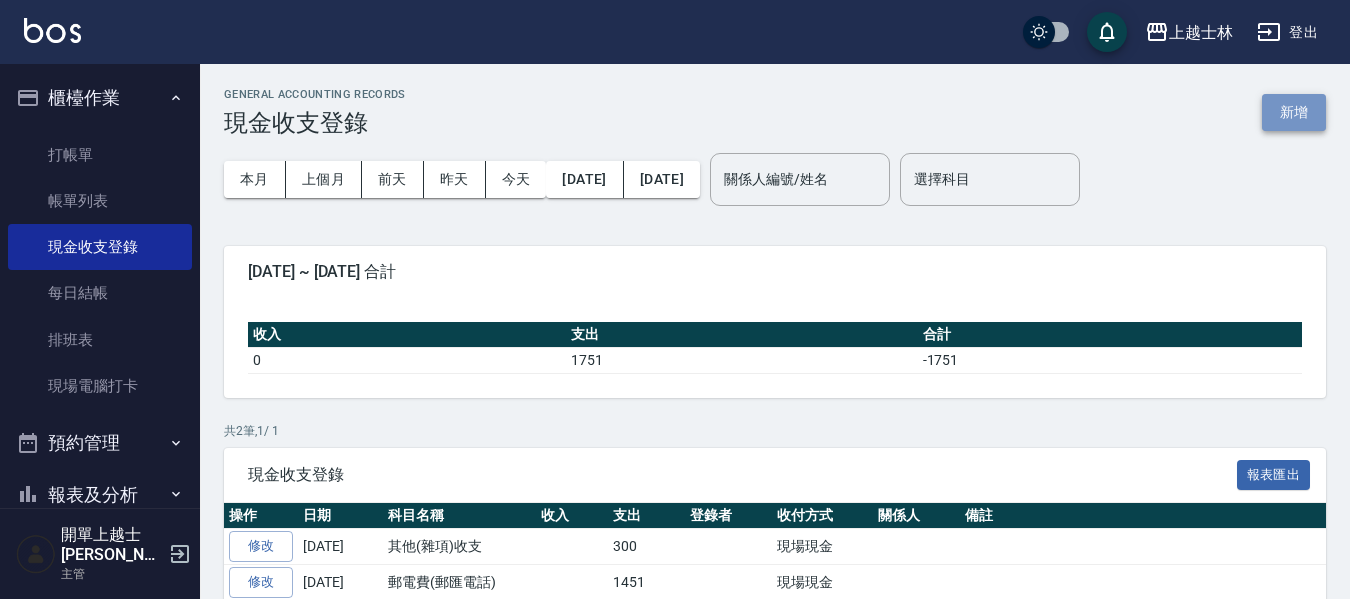 click on "新增" at bounding box center [1294, 112] 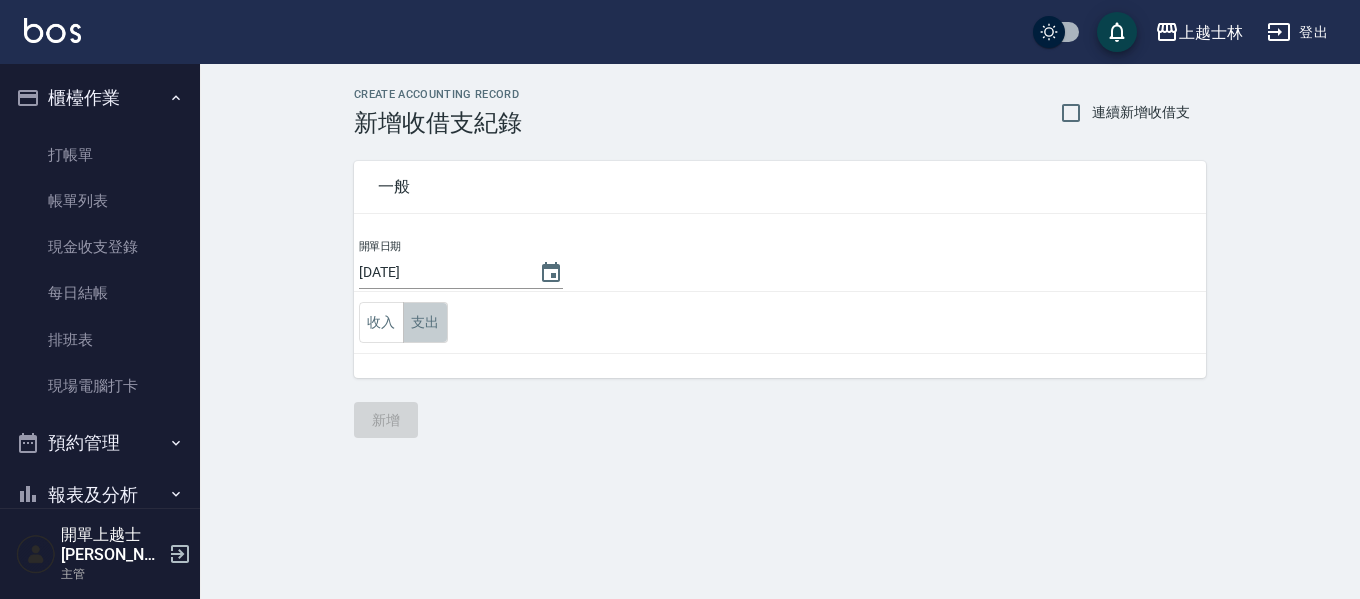 click on "支出" at bounding box center (425, 322) 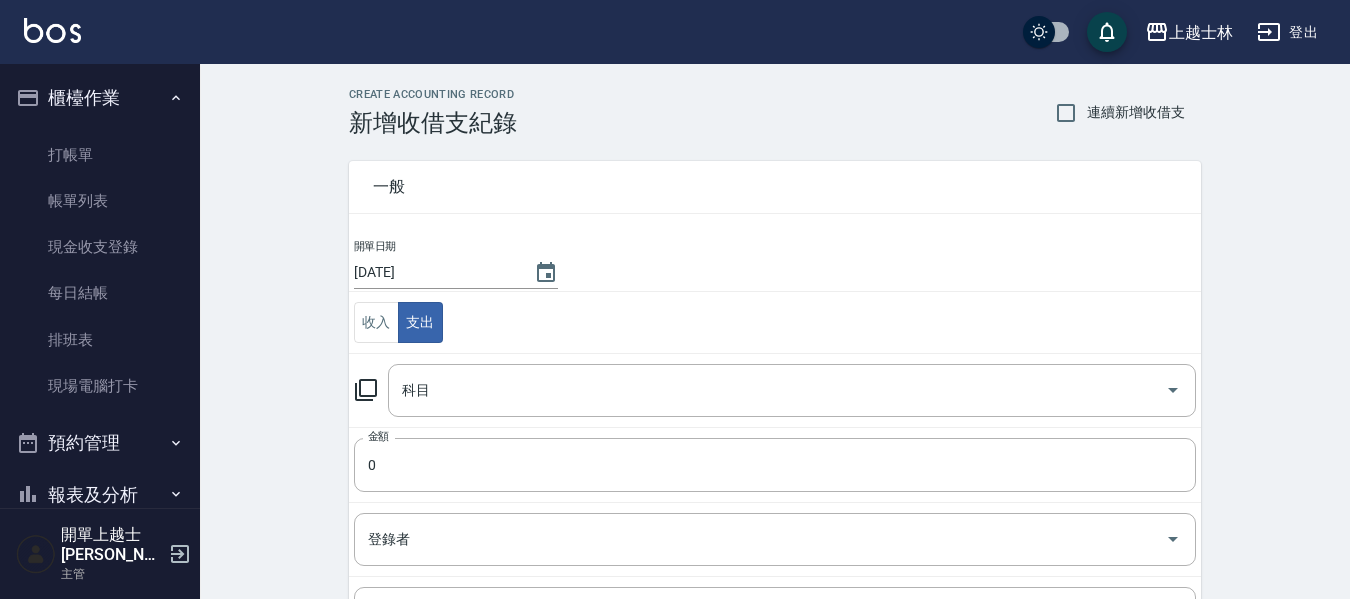click 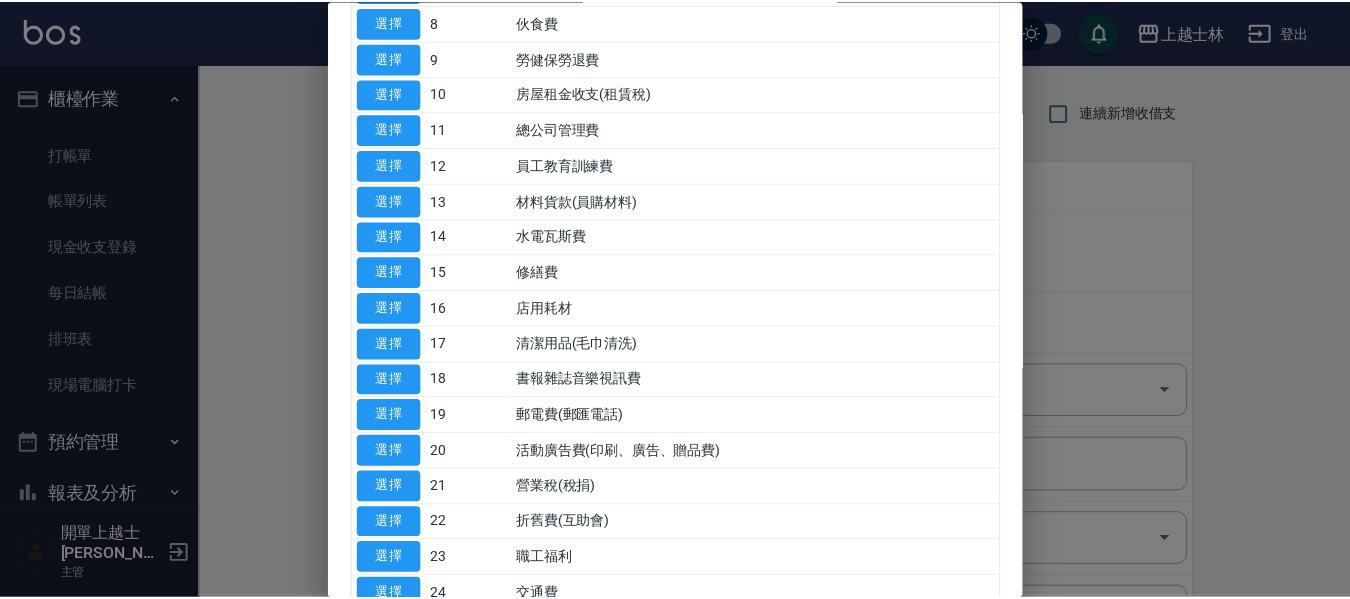 scroll, scrollTop: 500, scrollLeft: 0, axis: vertical 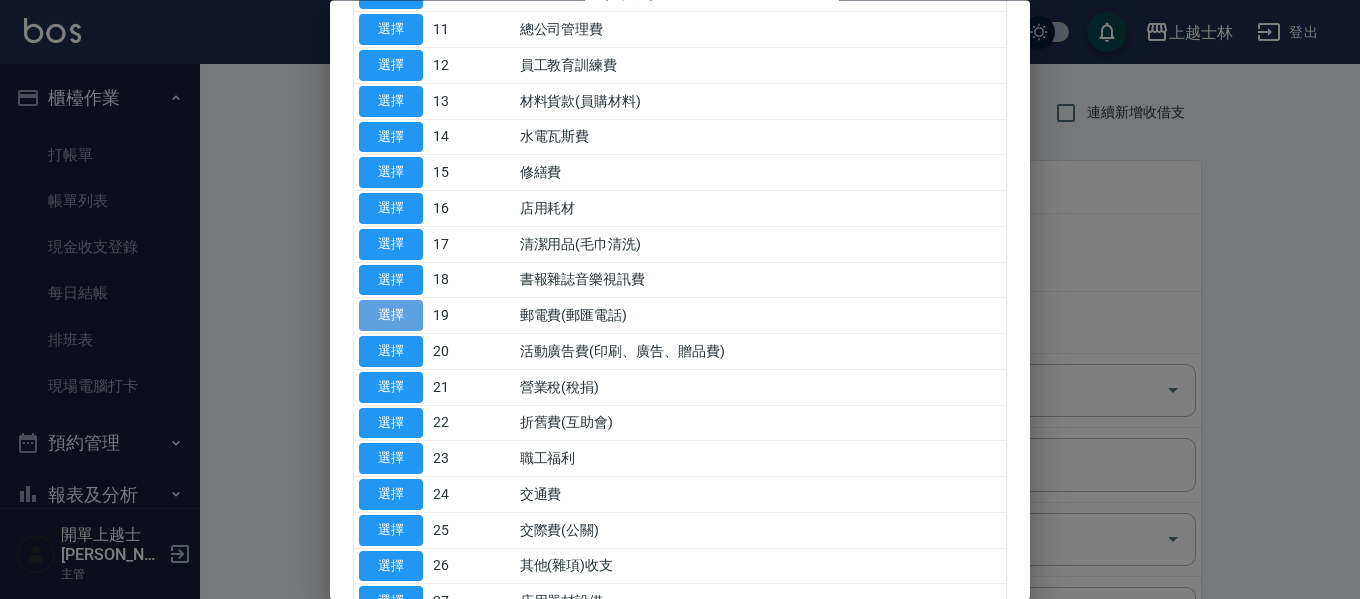 click on "選擇" at bounding box center (391, 316) 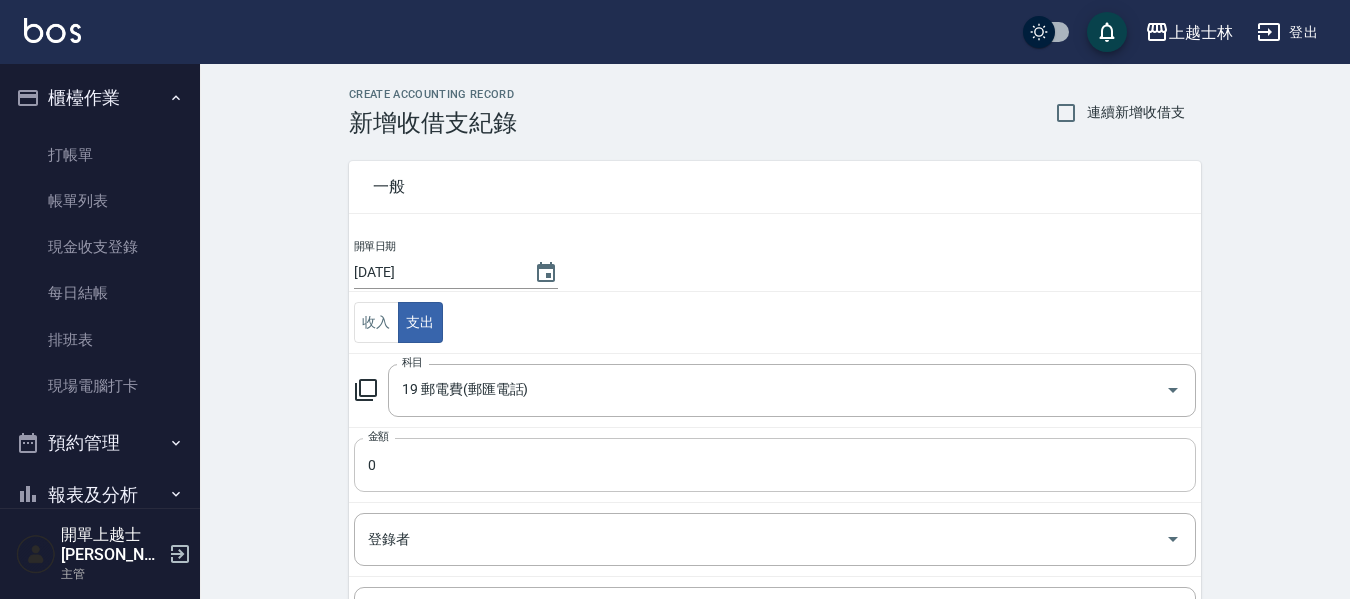 click on "0" at bounding box center (775, 465) 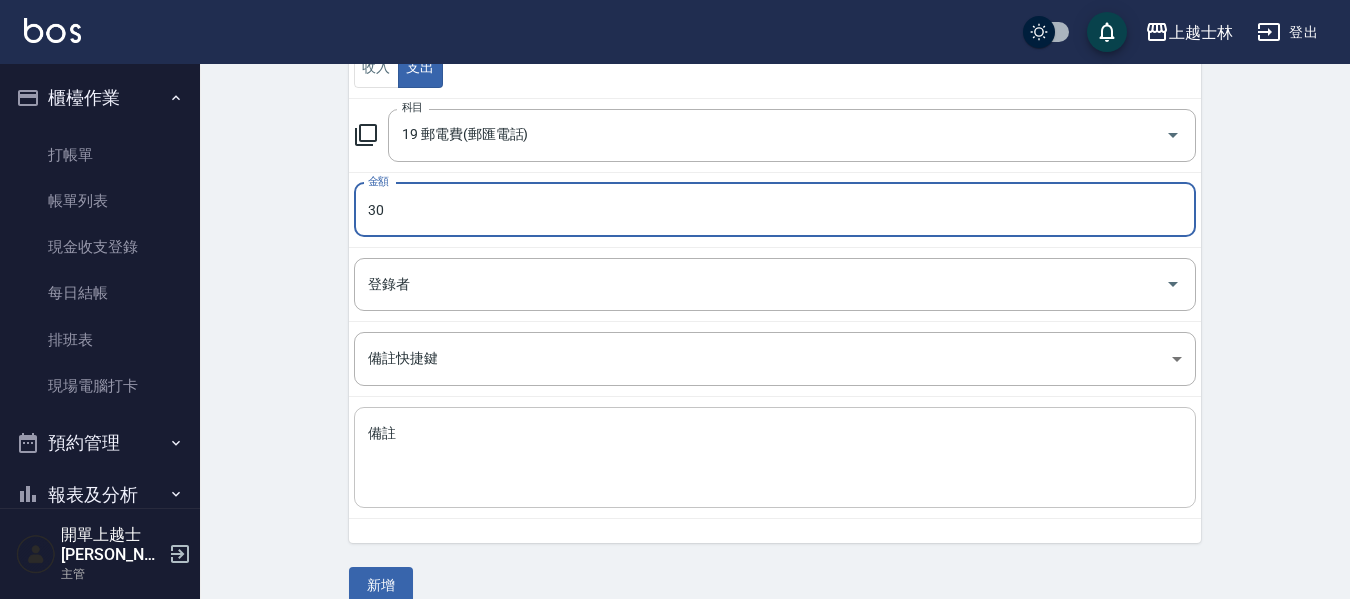 scroll, scrollTop: 284, scrollLeft: 0, axis: vertical 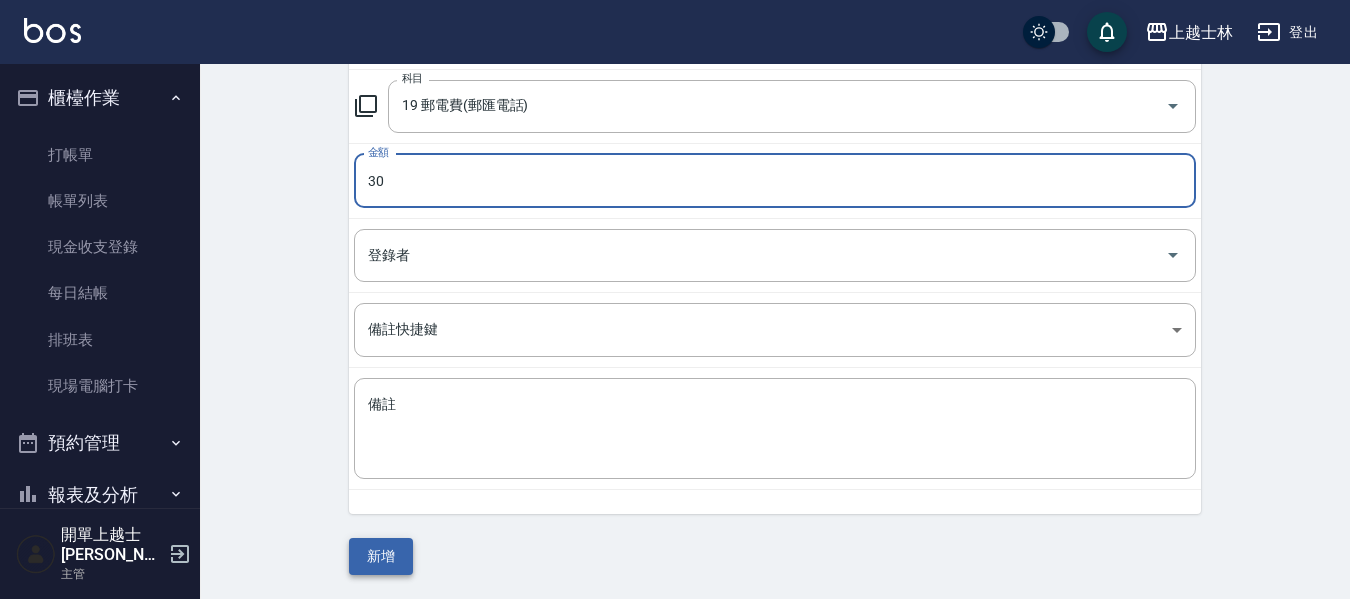 type on "30" 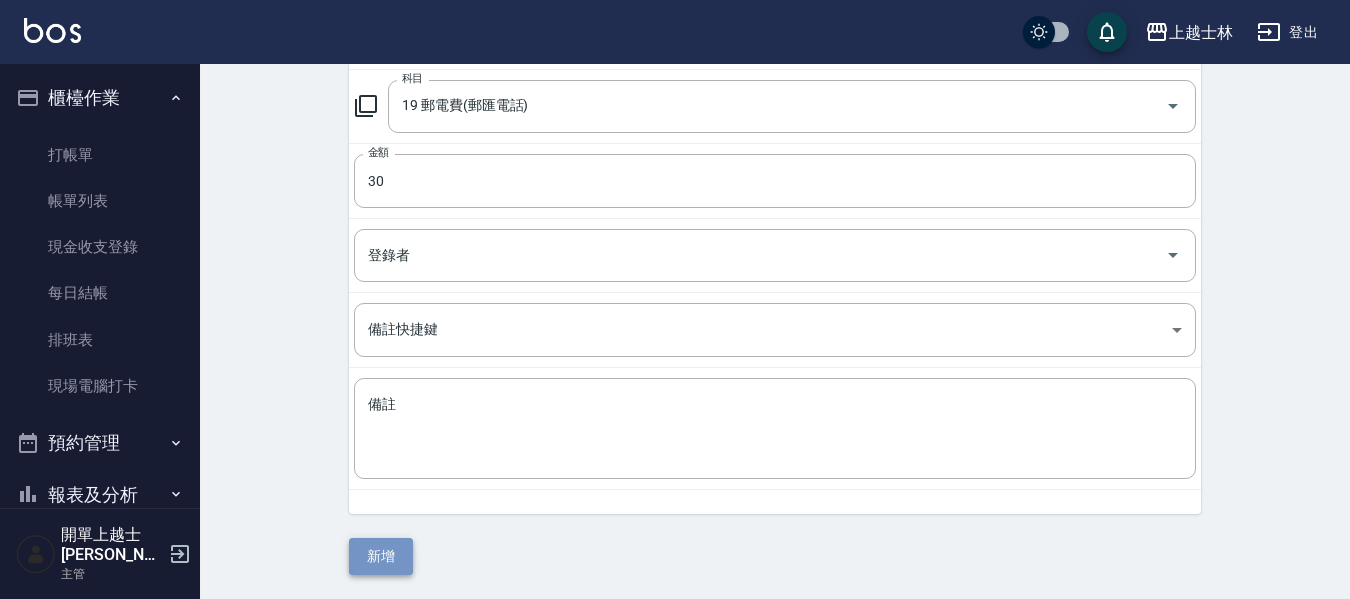 click on "新增" at bounding box center [381, 556] 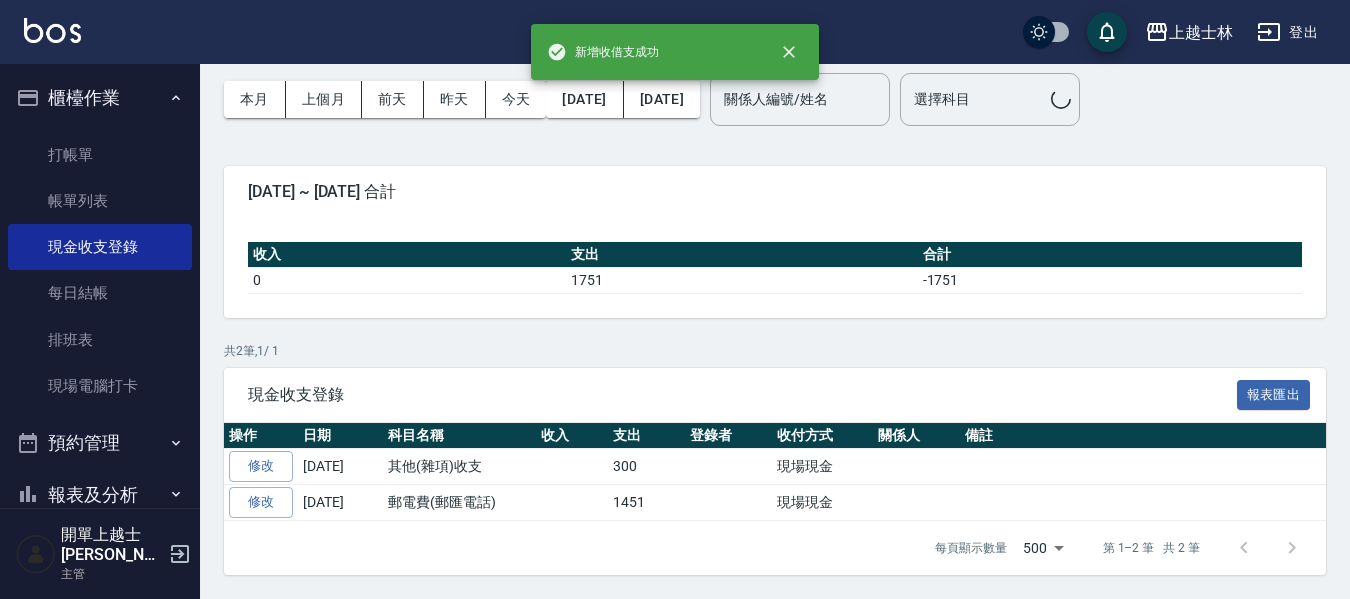 scroll, scrollTop: 0, scrollLeft: 0, axis: both 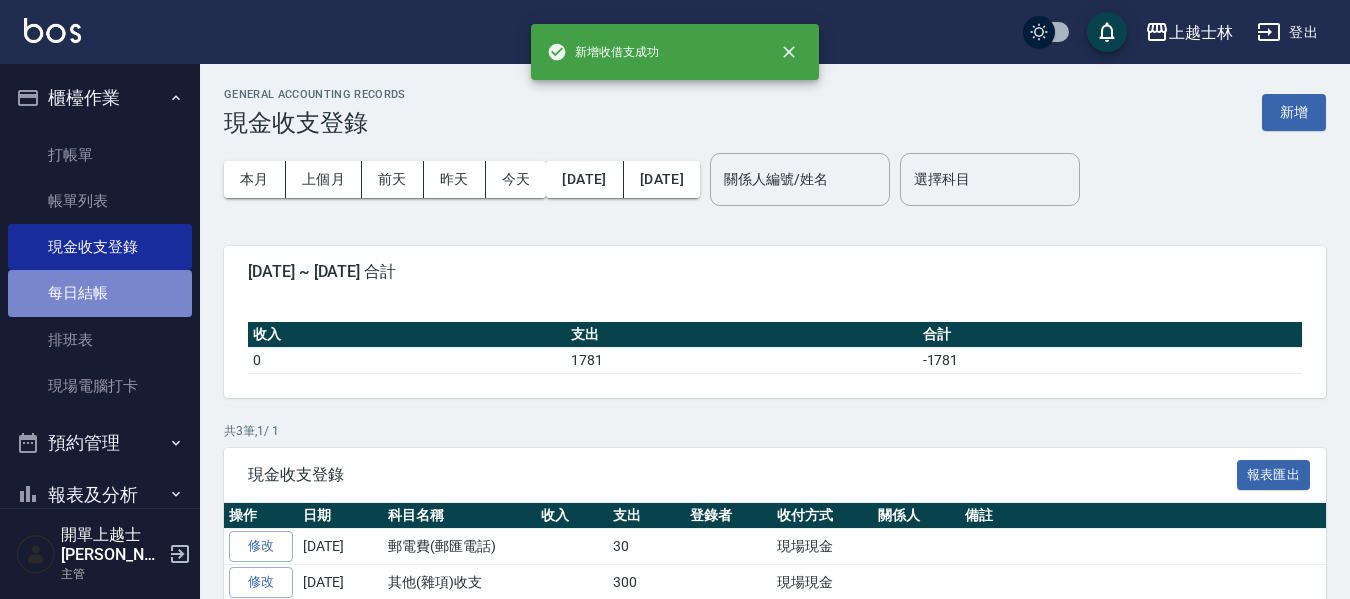 click on "每日結帳" at bounding box center (100, 293) 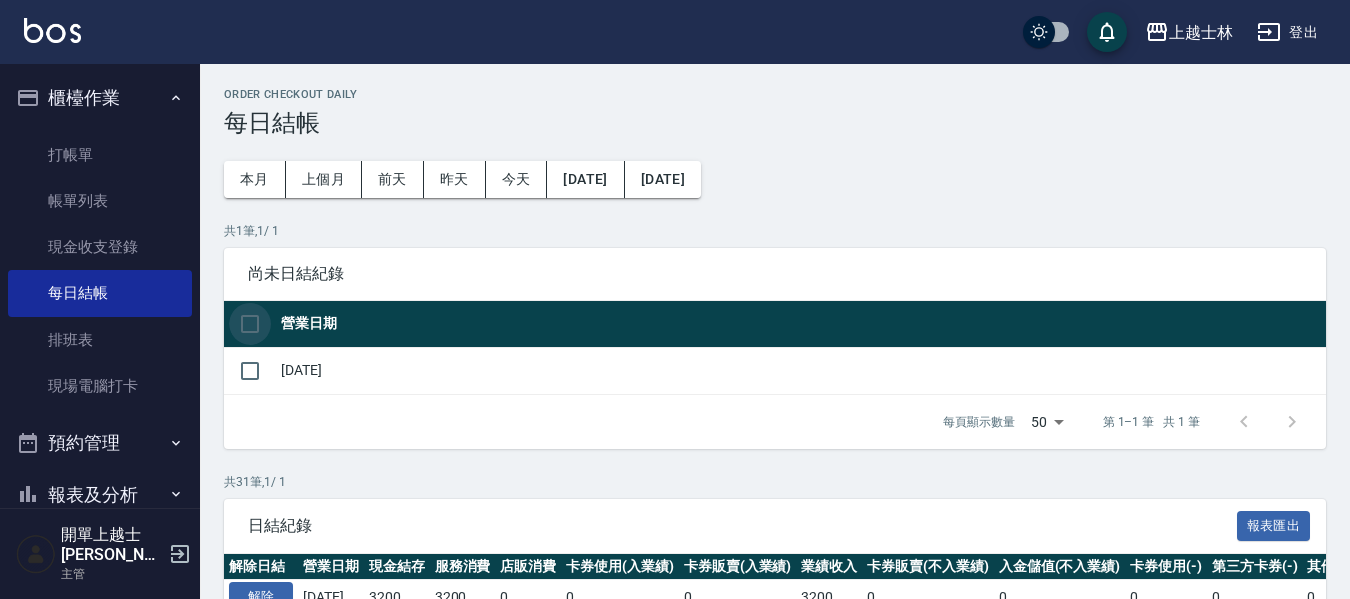 click at bounding box center [250, 324] 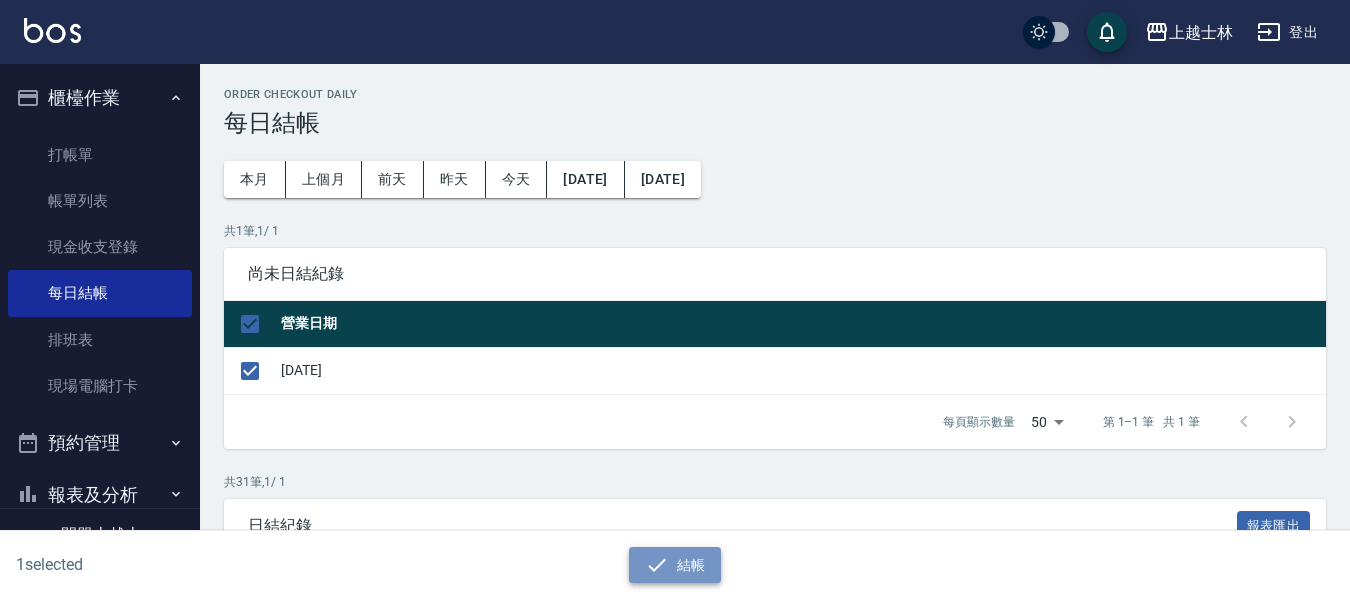 click on "結帳" at bounding box center [675, 565] 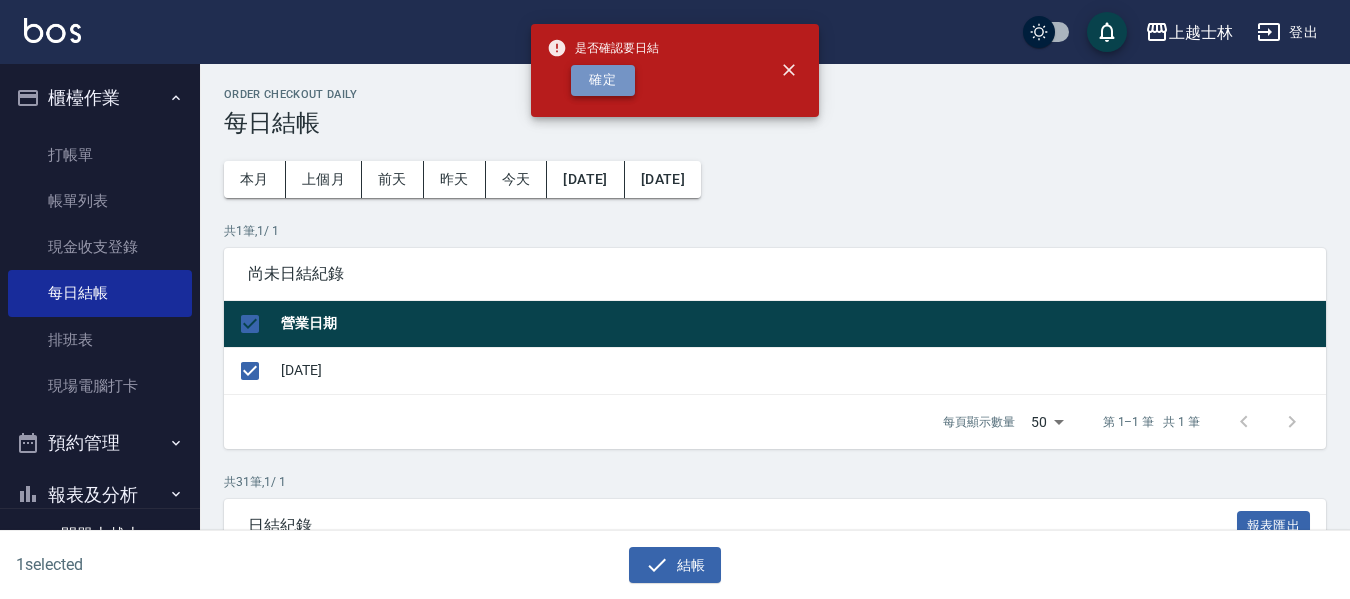 click on "確定" at bounding box center [603, 80] 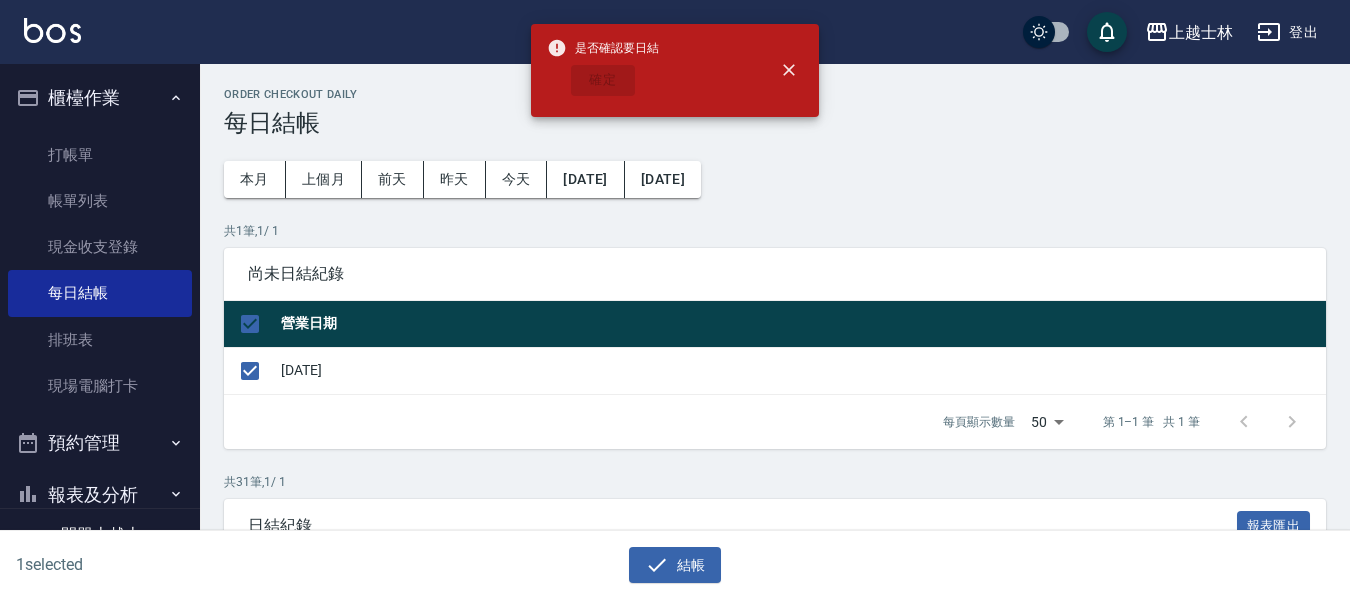 checkbox on "false" 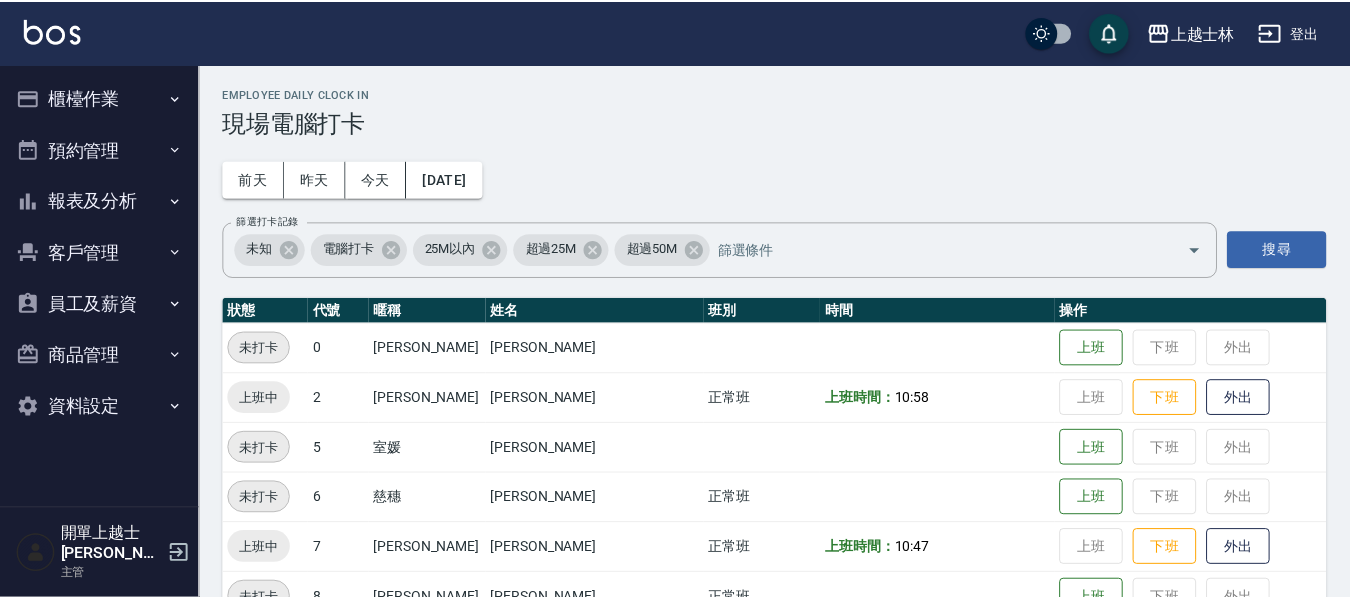 scroll, scrollTop: 0, scrollLeft: 0, axis: both 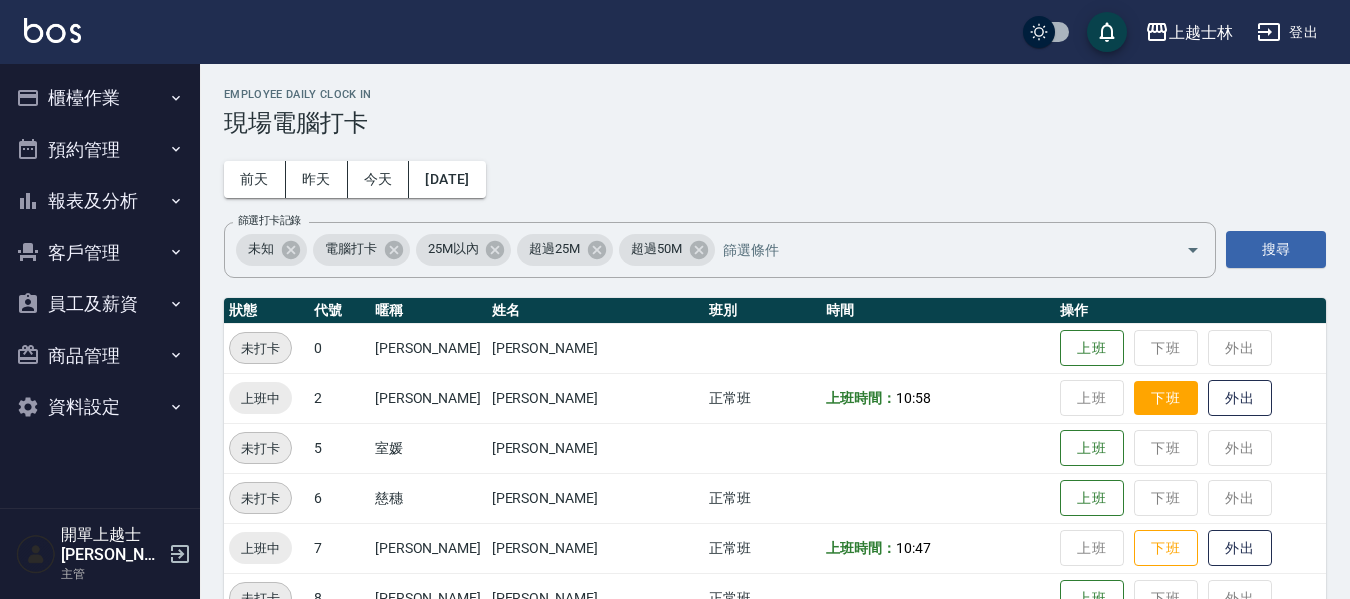 click on "下班" at bounding box center (1166, 398) 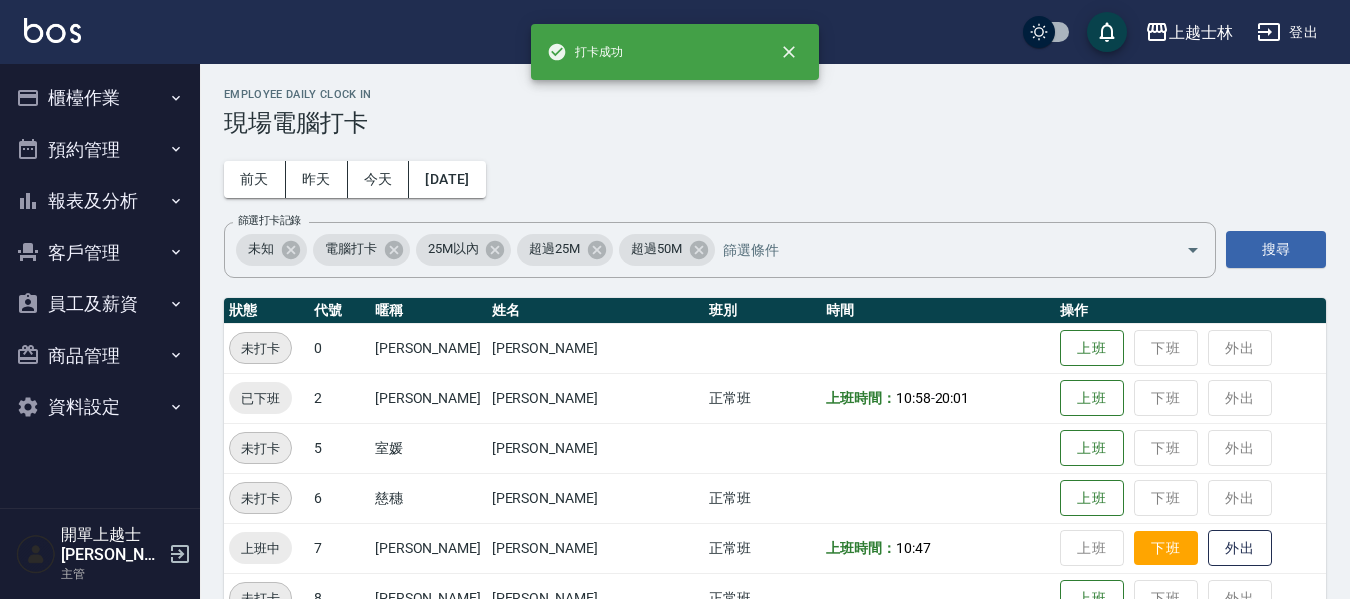 click on "下班" at bounding box center (1166, 548) 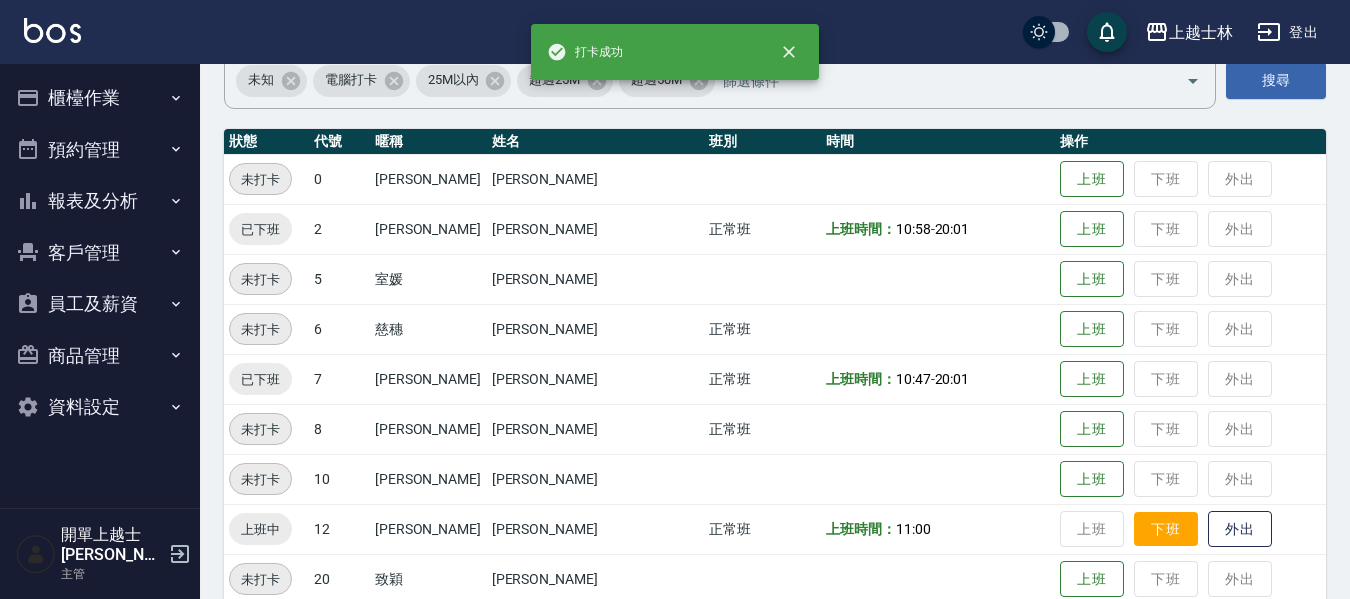 scroll, scrollTop: 200, scrollLeft: 0, axis: vertical 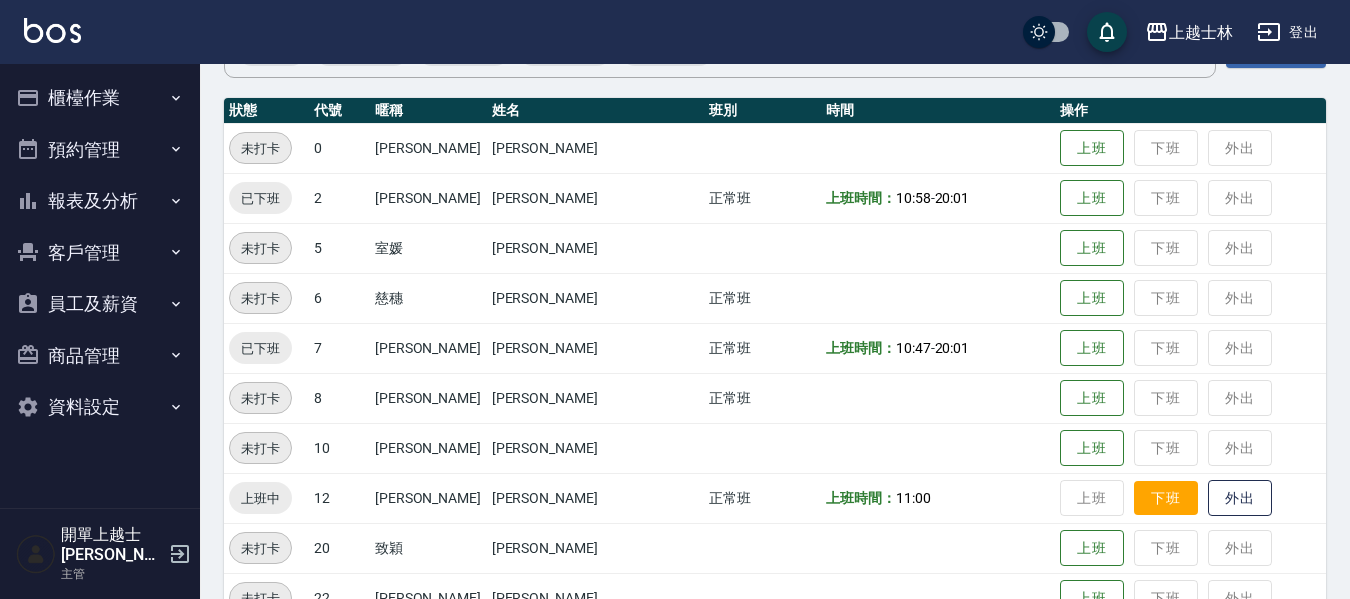click on "下班" at bounding box center (1166, 498) 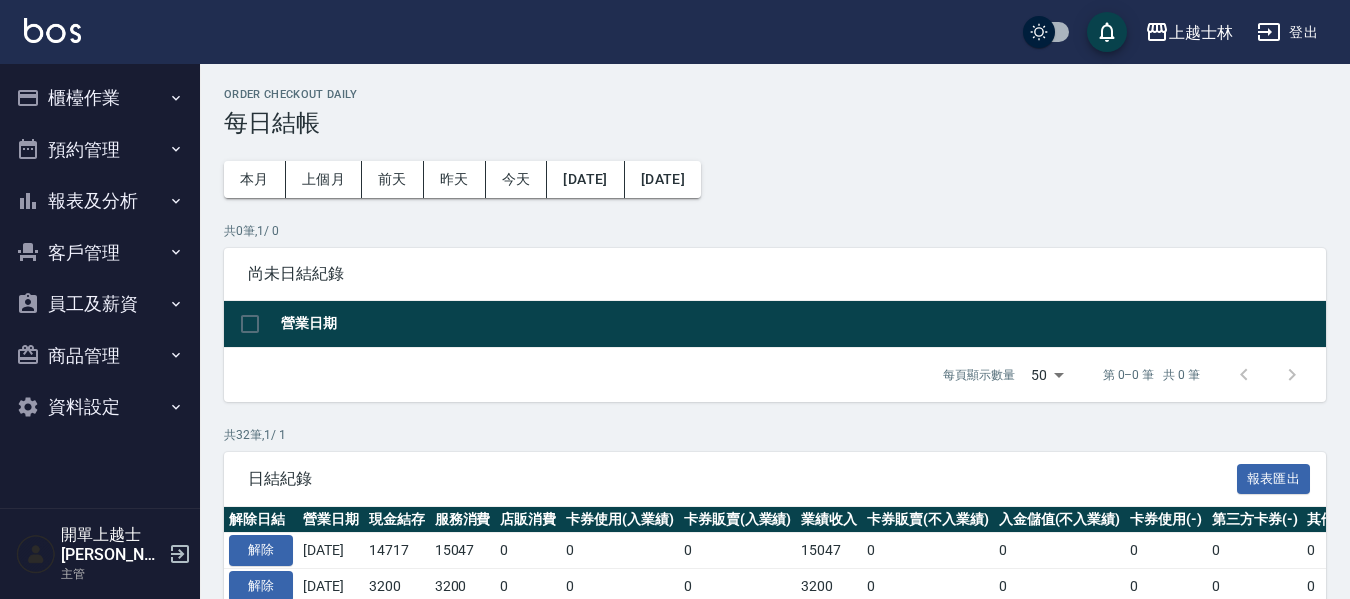 scroll, scrollTop: 0, scrollLeft: 0, axis: both 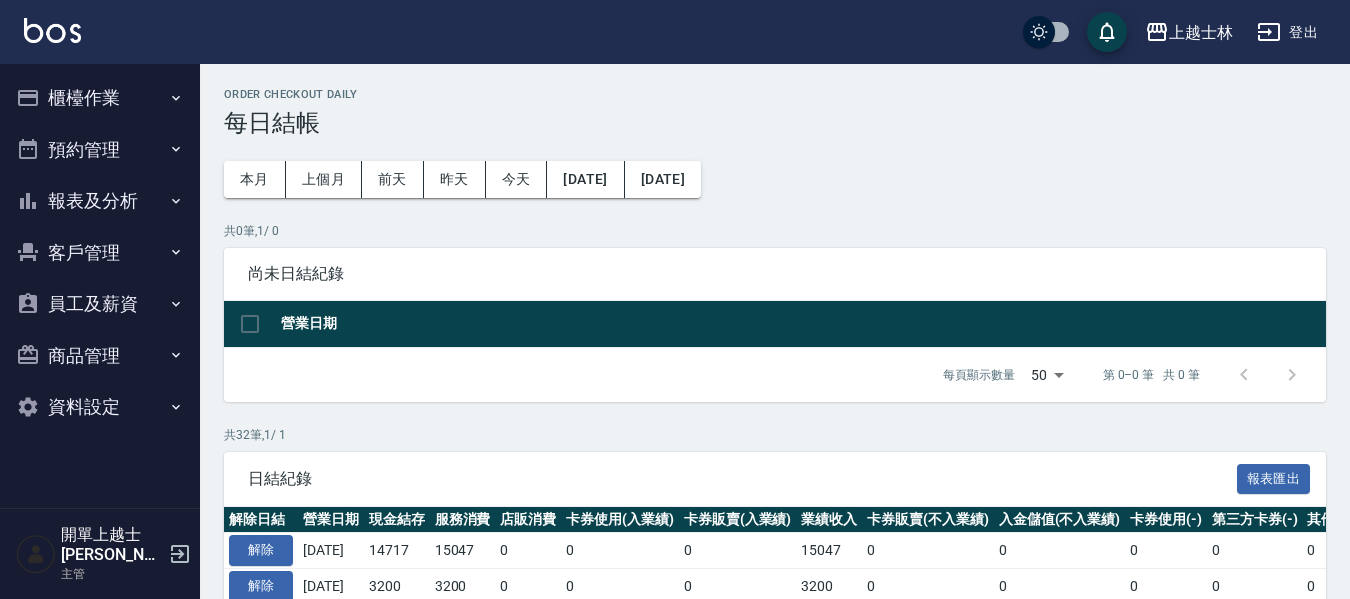 click on "報表及分析" at bounding box center (100, 201) 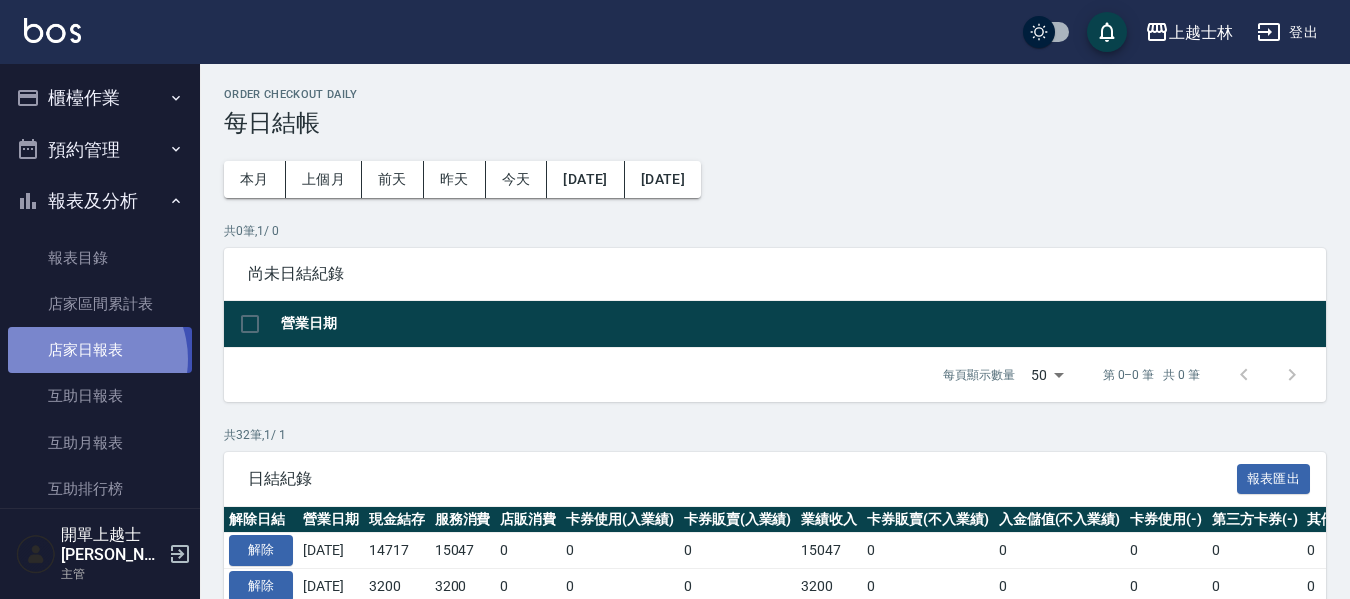click on "店家日報表" at bounding box center (100, 350) 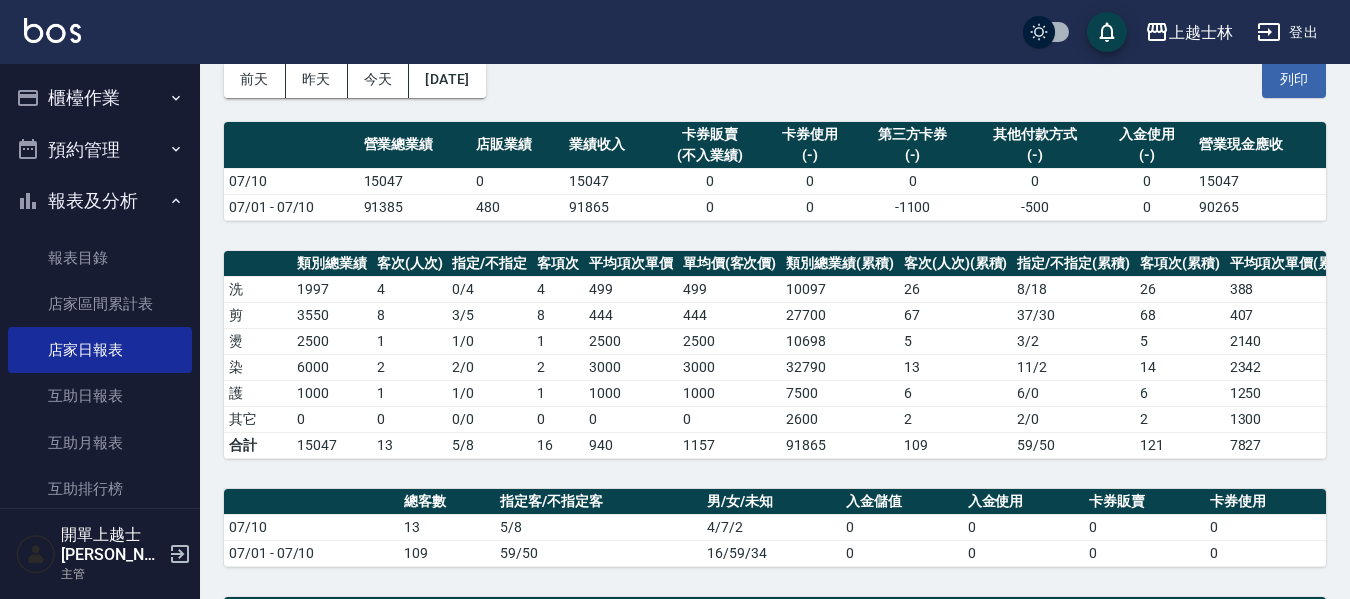 scroll, scrollTop: 0, scrollLeft: 0, axis: both 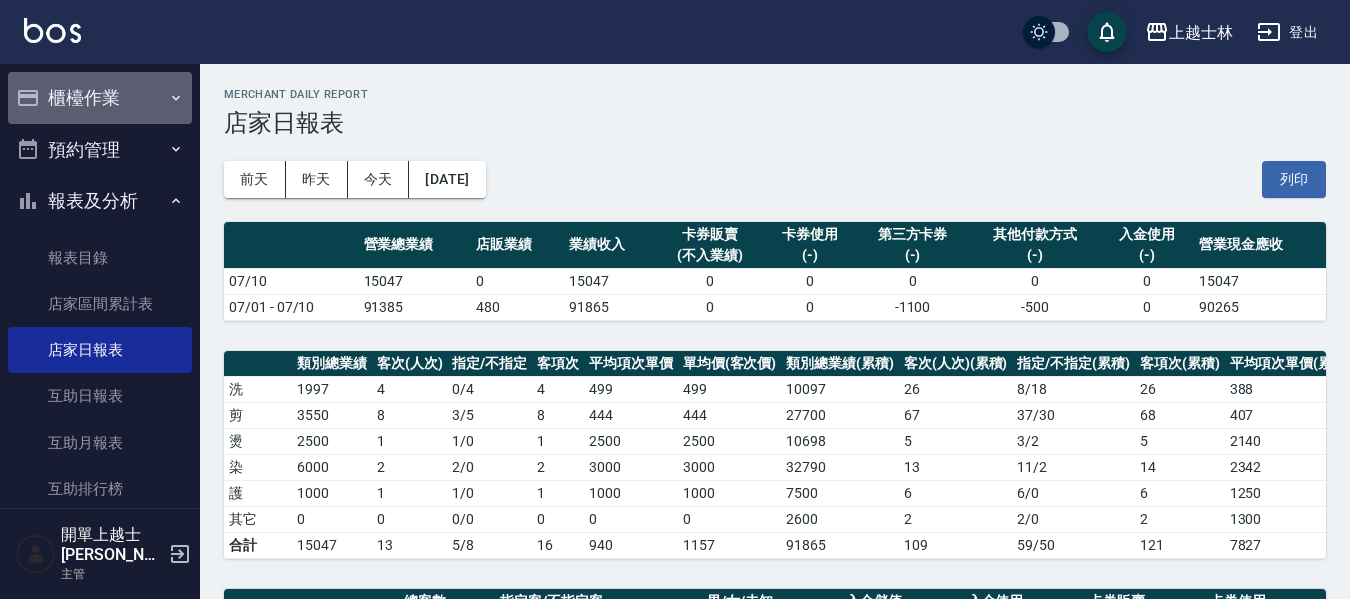 click on "櫃檯作業" at bounding box center (100, 98) 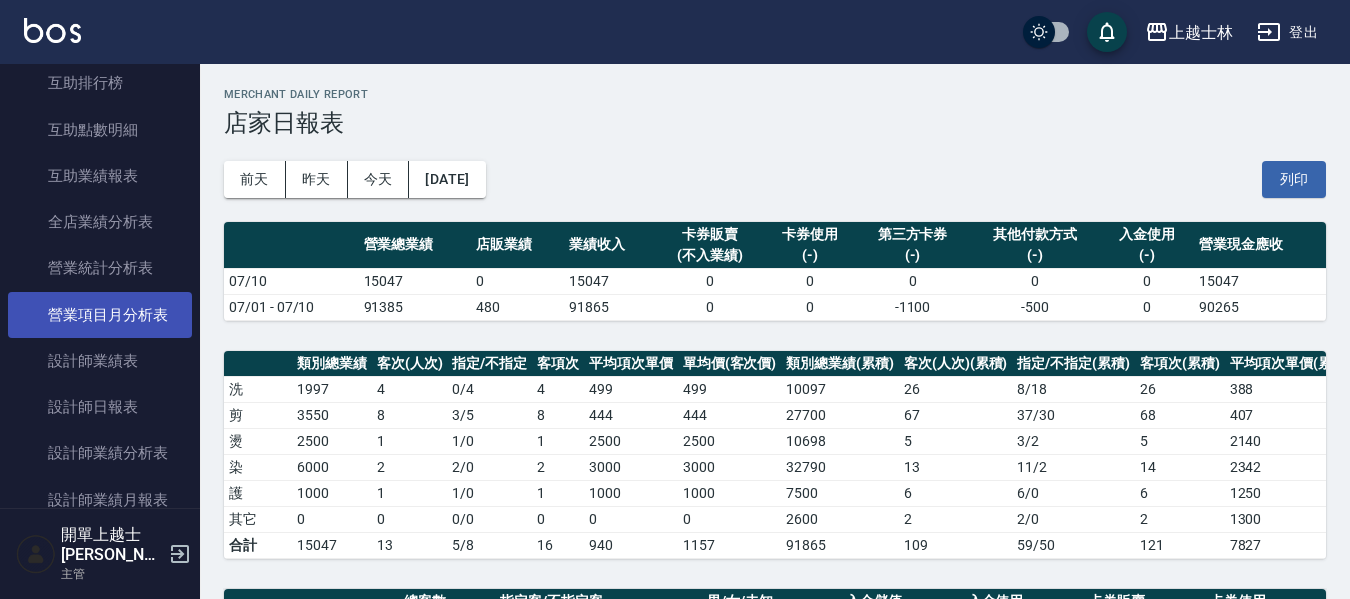 scroll, scrollTop: 700, scrollLeft: 0, axis: vertical 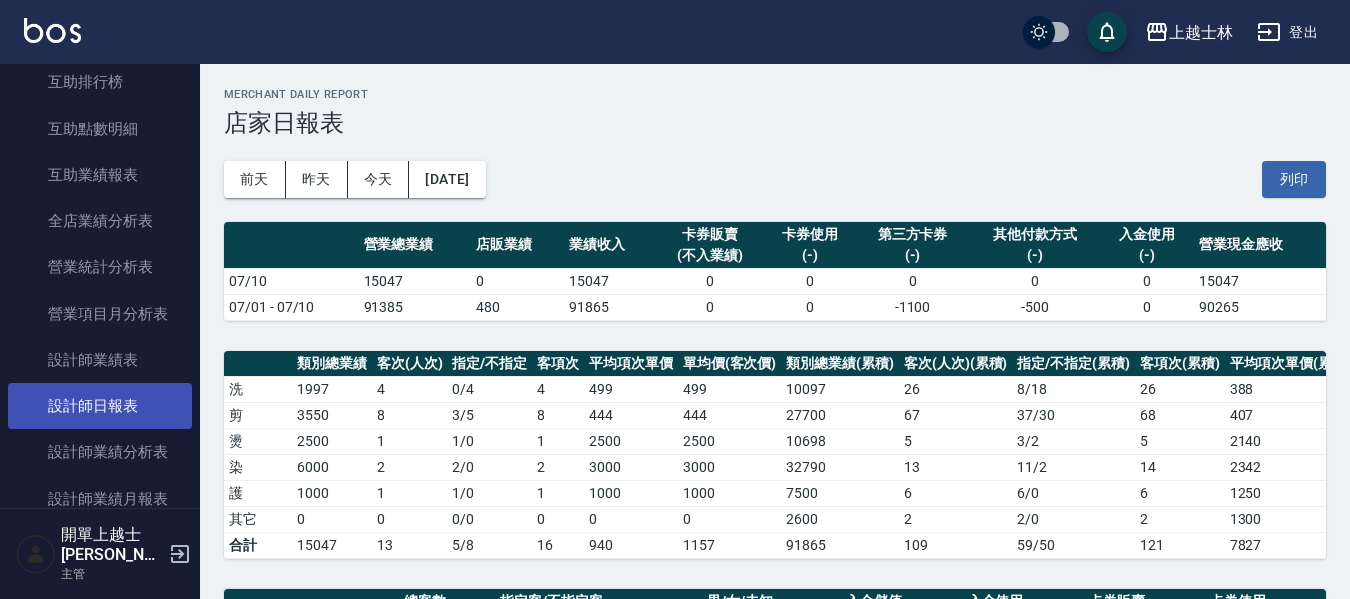 click on "設計師日報表" at bounding box center (100, 406) 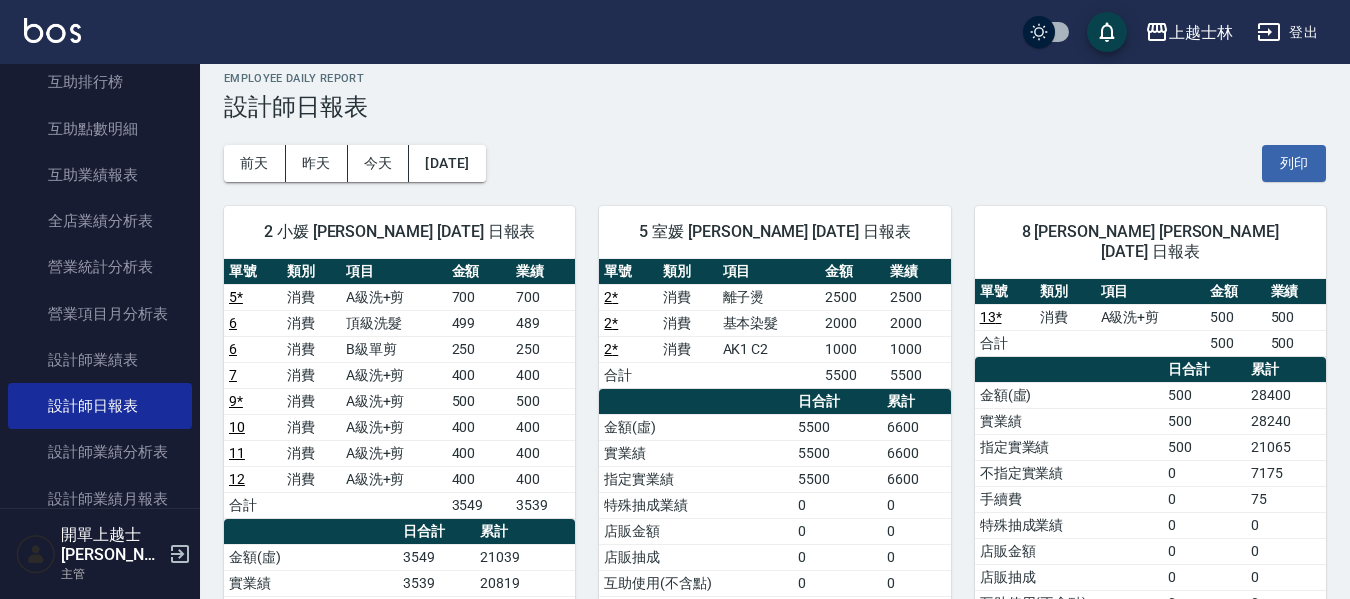 scroll, scrollTop: 0, scrollLeft: 0, axis: both 